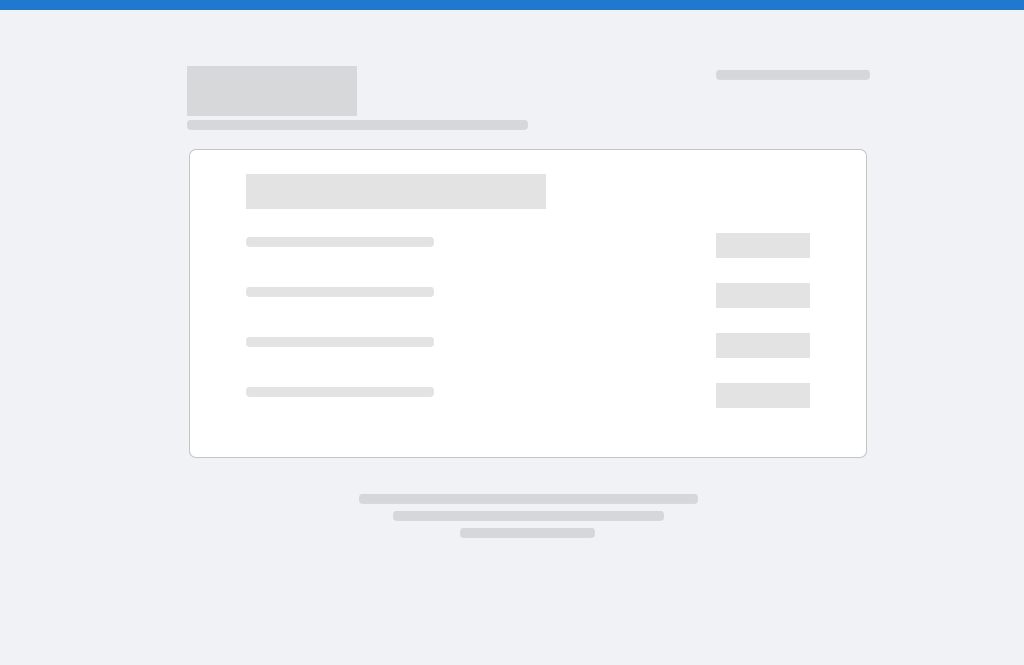 scroll, scrollTop: 0, scrollLeft: 0, axis: both 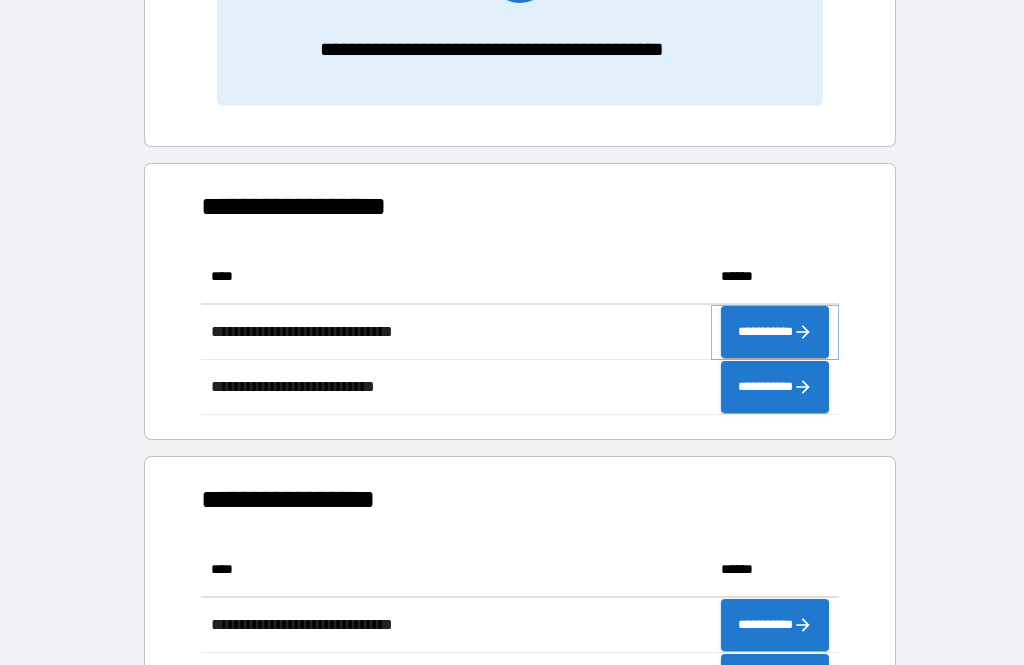 click on "**********" at bounding box center [775, 332] 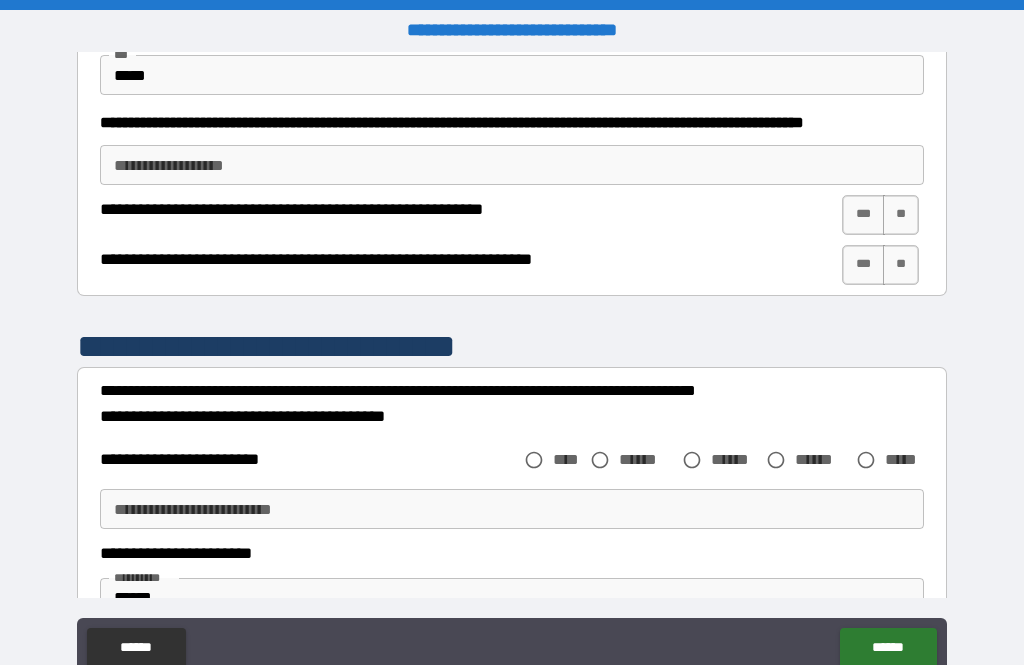 scroll, scrollTop: 959, scrollLeft: 0, axis: vertical 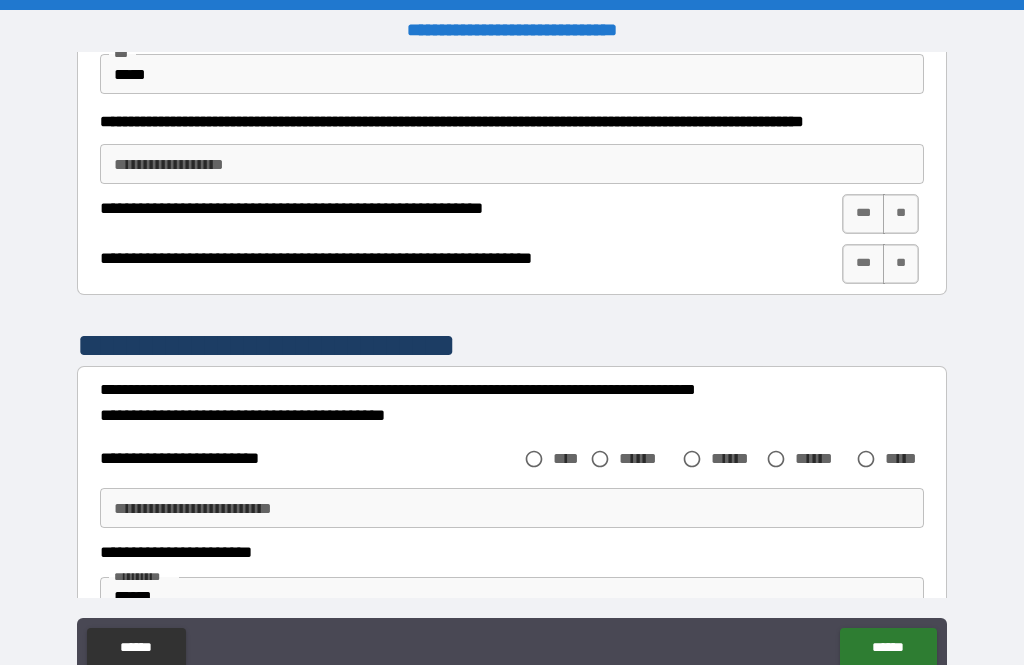 click on "***" at bounding box center (863, 214) 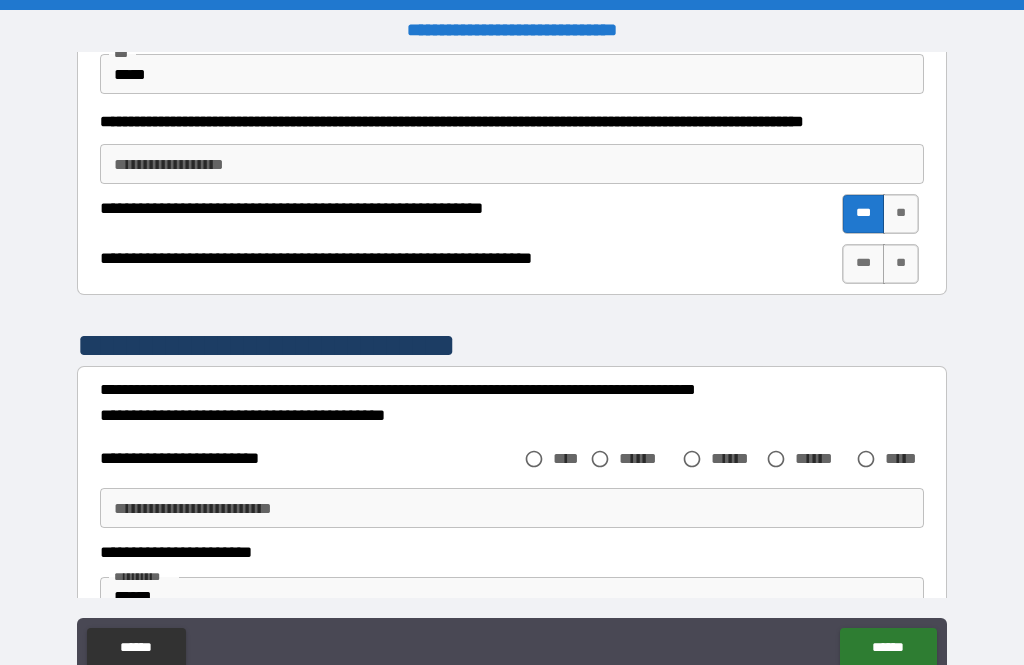 click on "***" at bounding box center [863, 264] 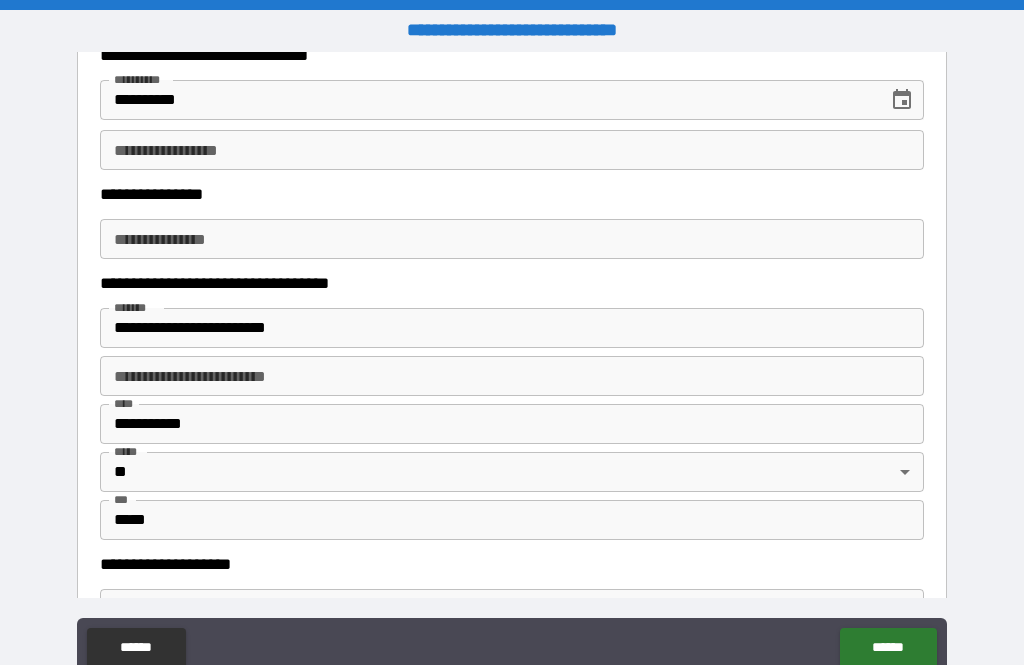 scroll, scrollTop: 1648, scrollLeft: 0, axis: vertical 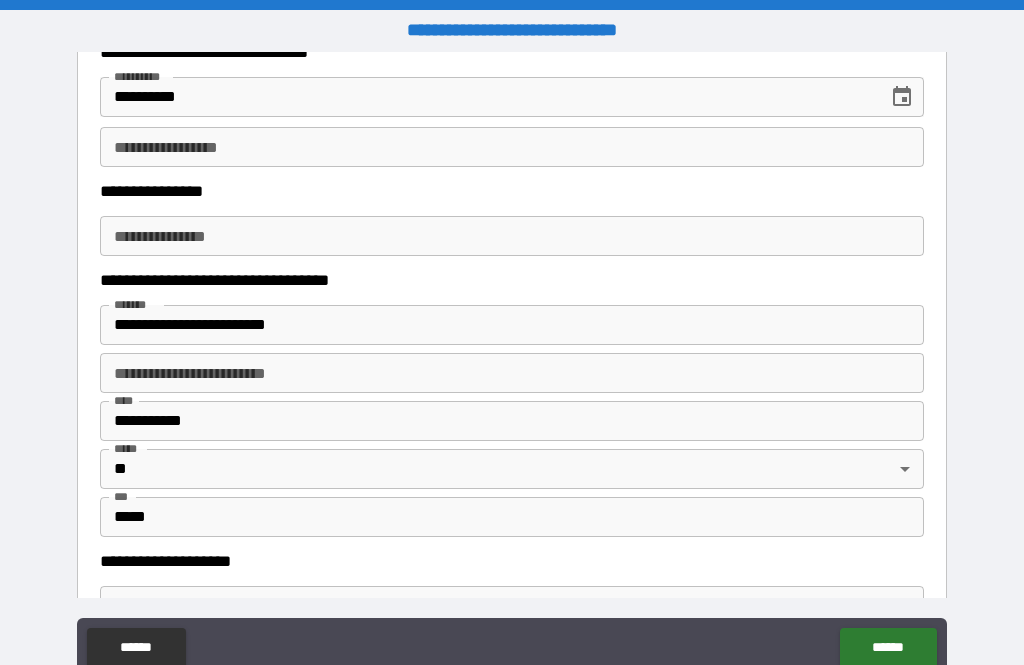 click on "**********" at bounding box center [512, 147] 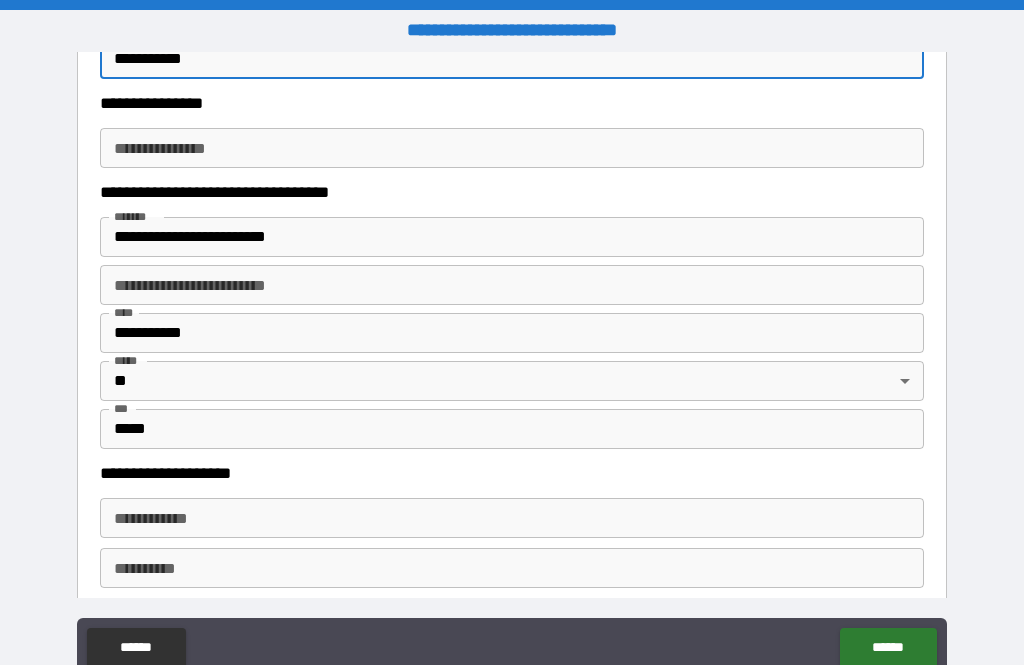 scroll, scrollTop: 1737, scrollLeft: 0, axis: vertical 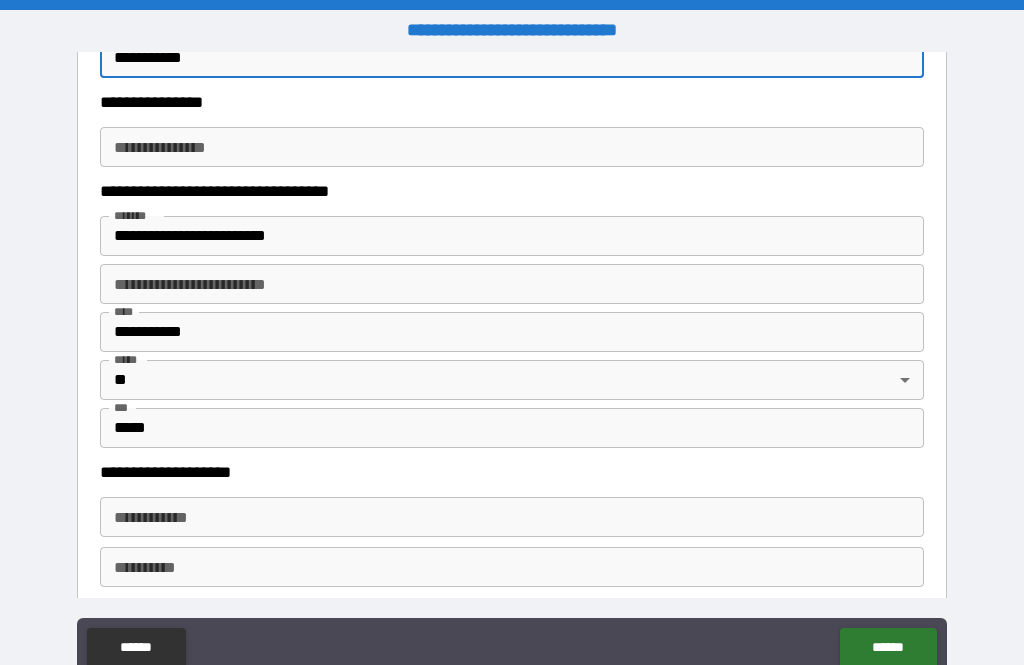 type on "**********" 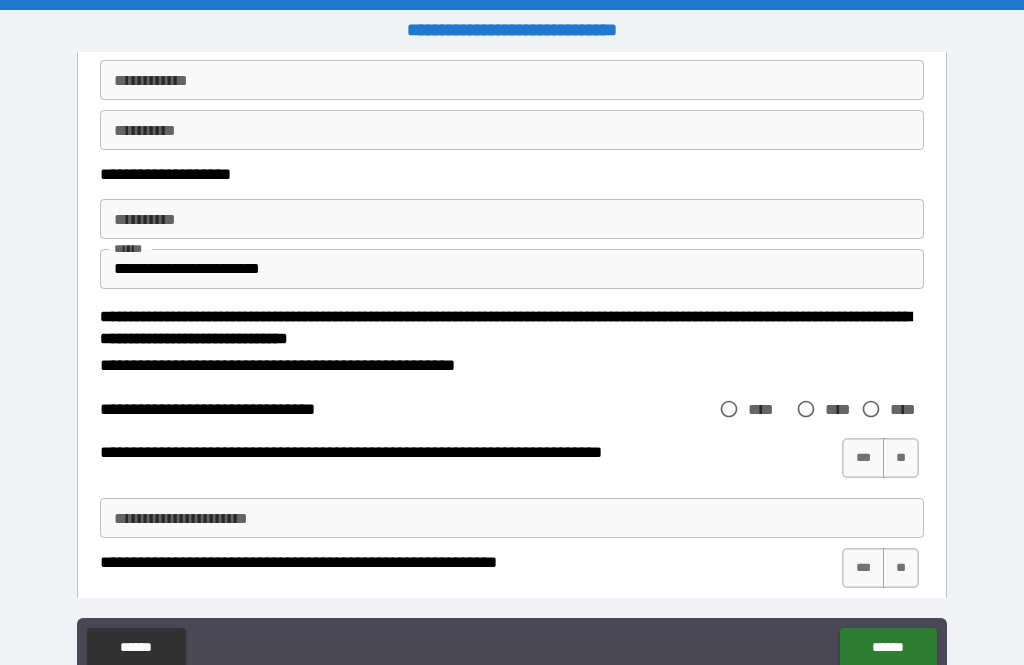 scroll, scrollTop: 2174, scrollLeft: 0, axis: vertical 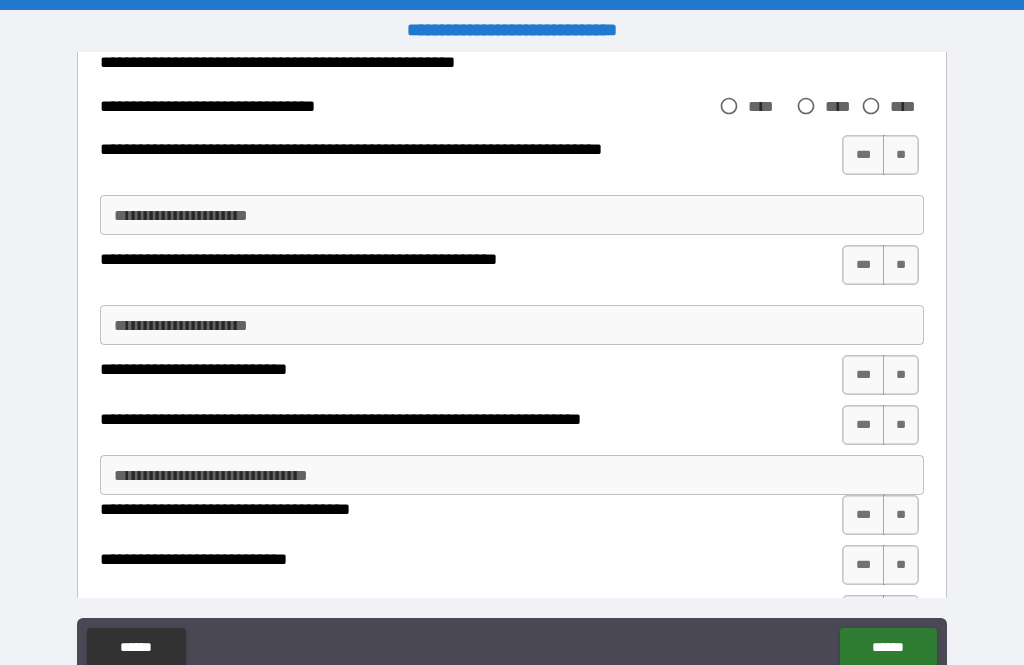 type on "**********" 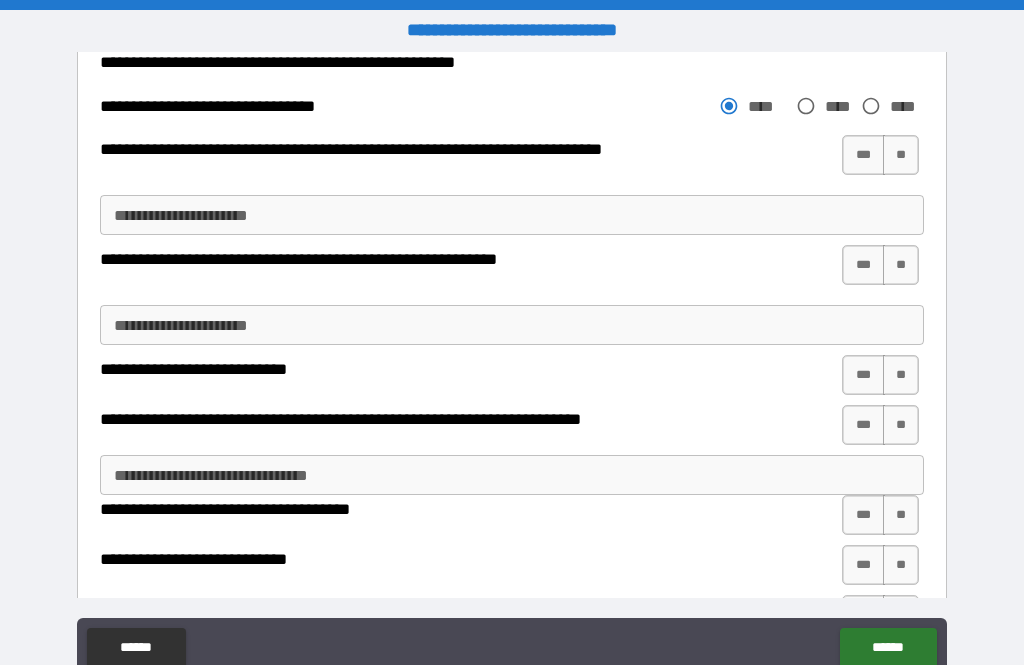 click on "**" at bounding box center (901, 155) 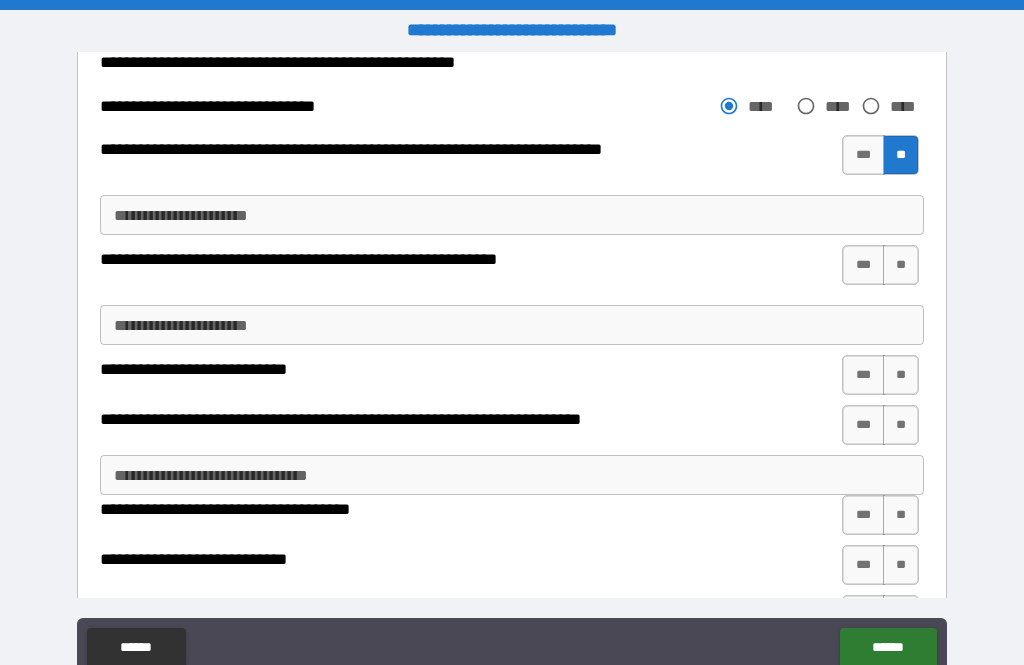 click on "**" at bounding box center (901, 265) 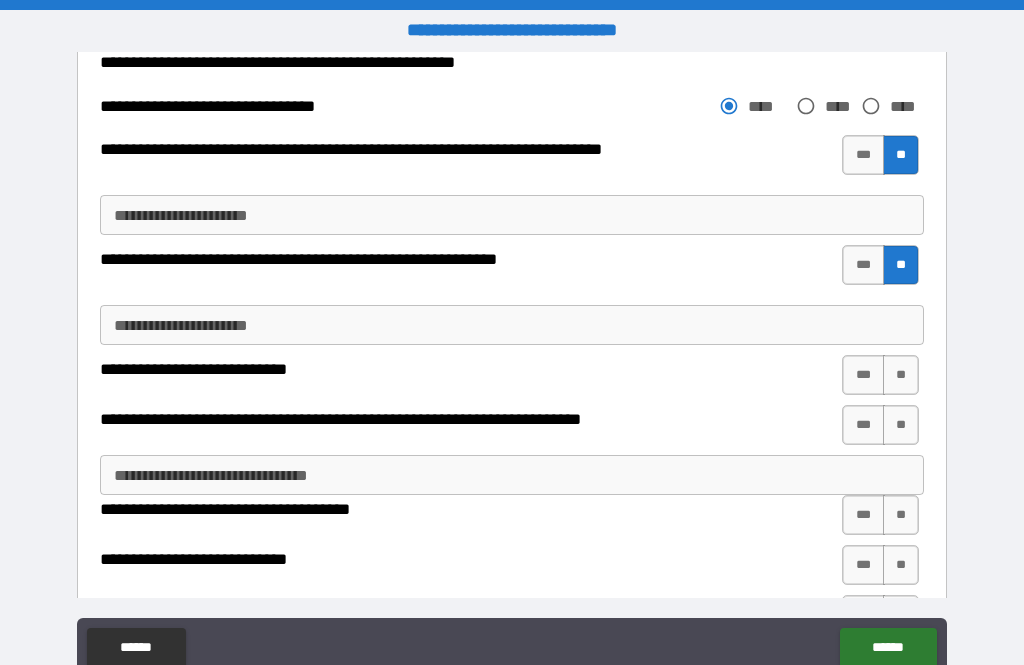 click on "**" at bounding box center (901, 375) 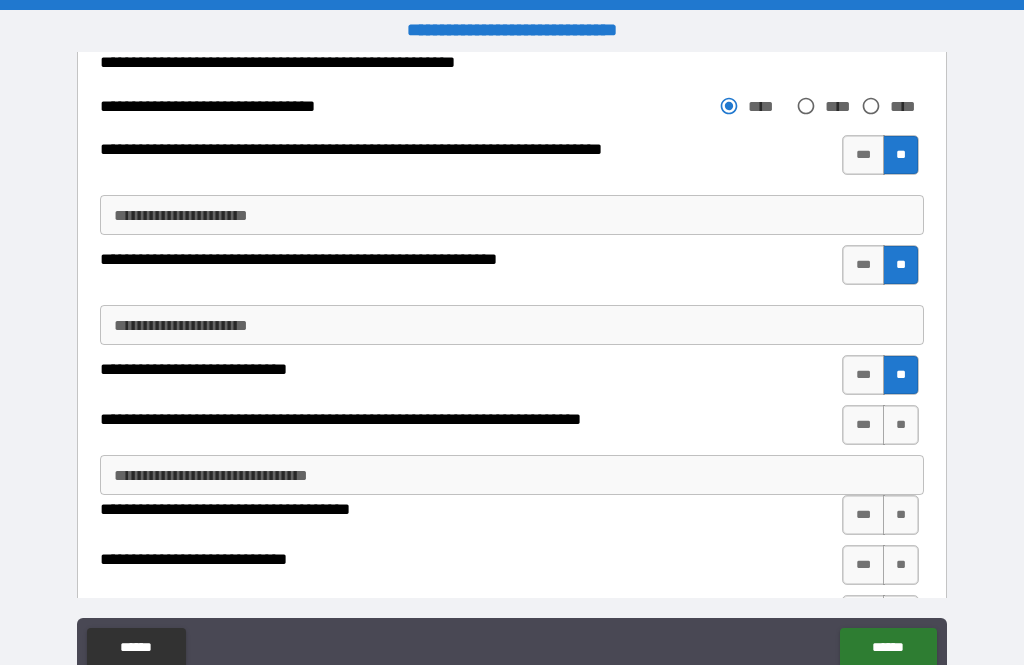click on "**" at bounding box center [901, 425] 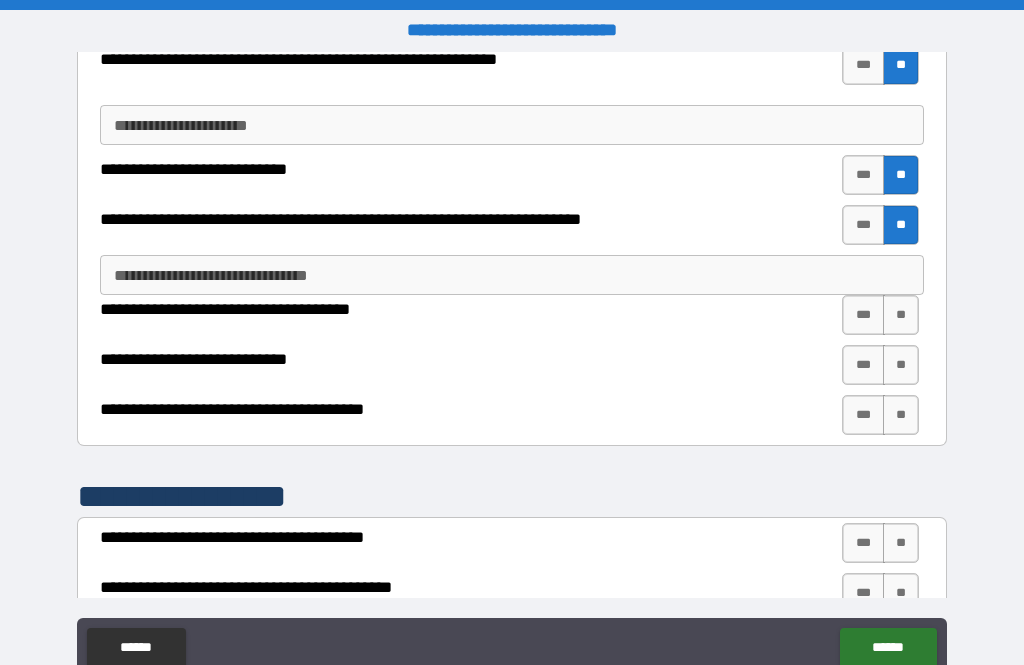 scroll, scrollTop: 2678, scrollLeft: 0, axis: vertical 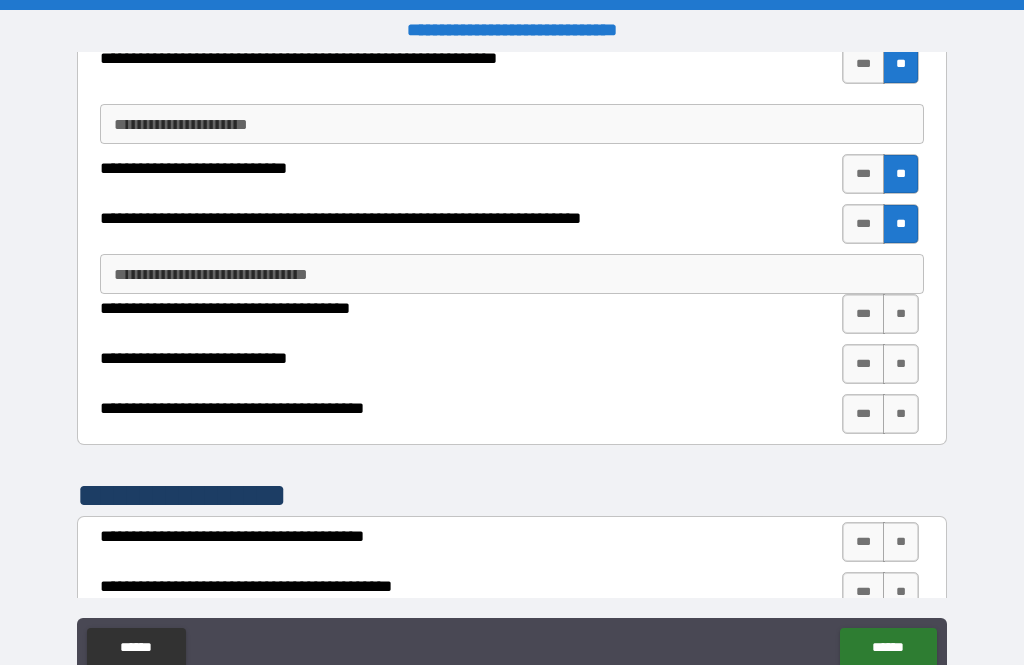 click on "***" at bounding box center (863, 314) 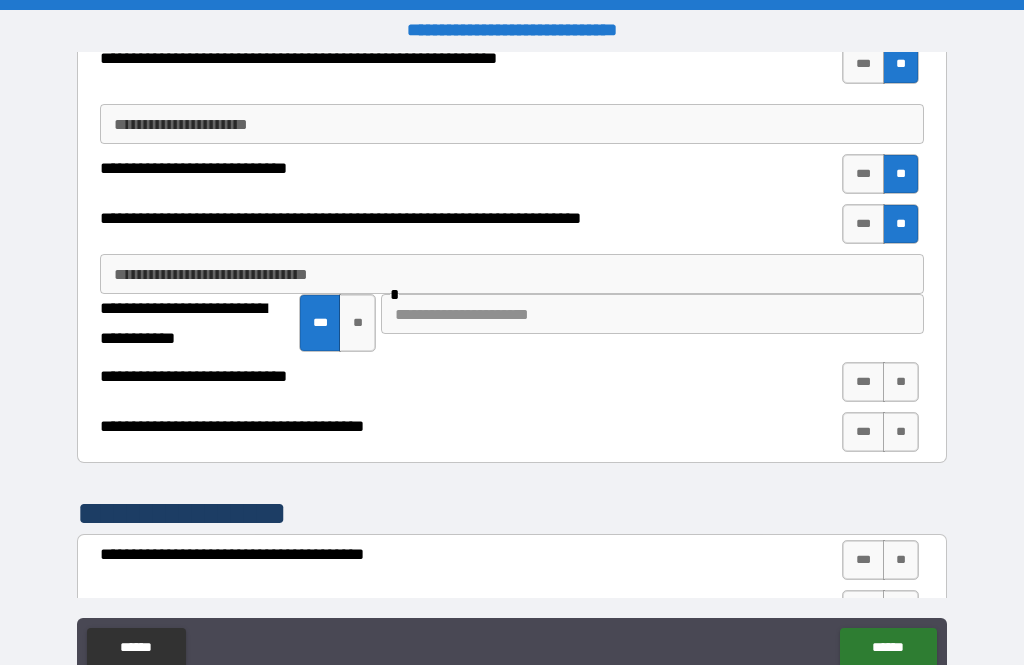click at bounding box center (652, 314) 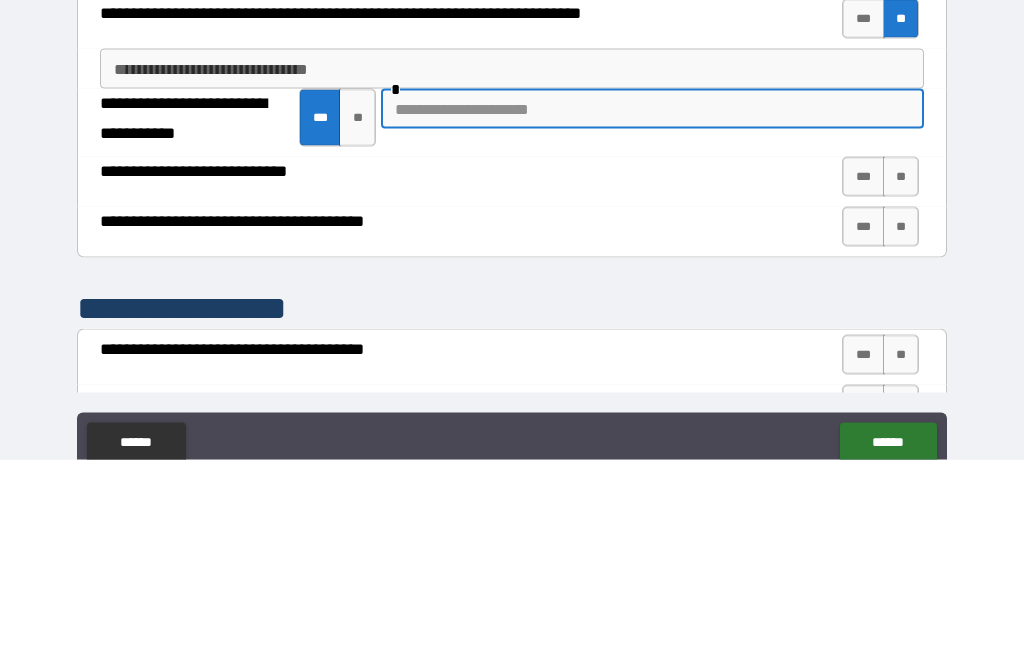 type on "*" 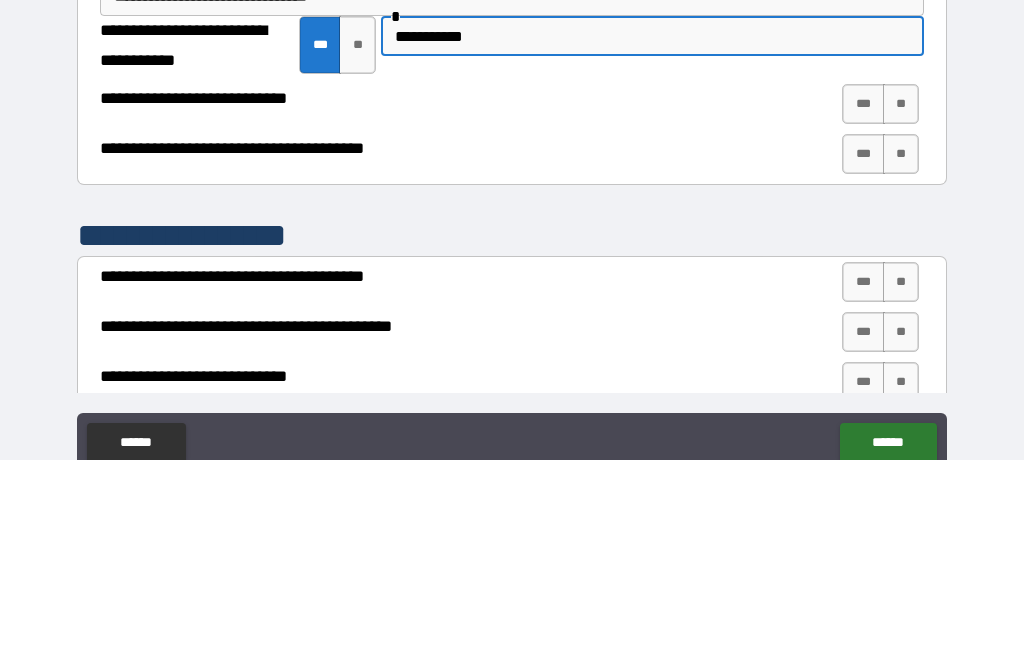 scroll, scrollTop: 2752, scrollLeft: 0, axis: vertical 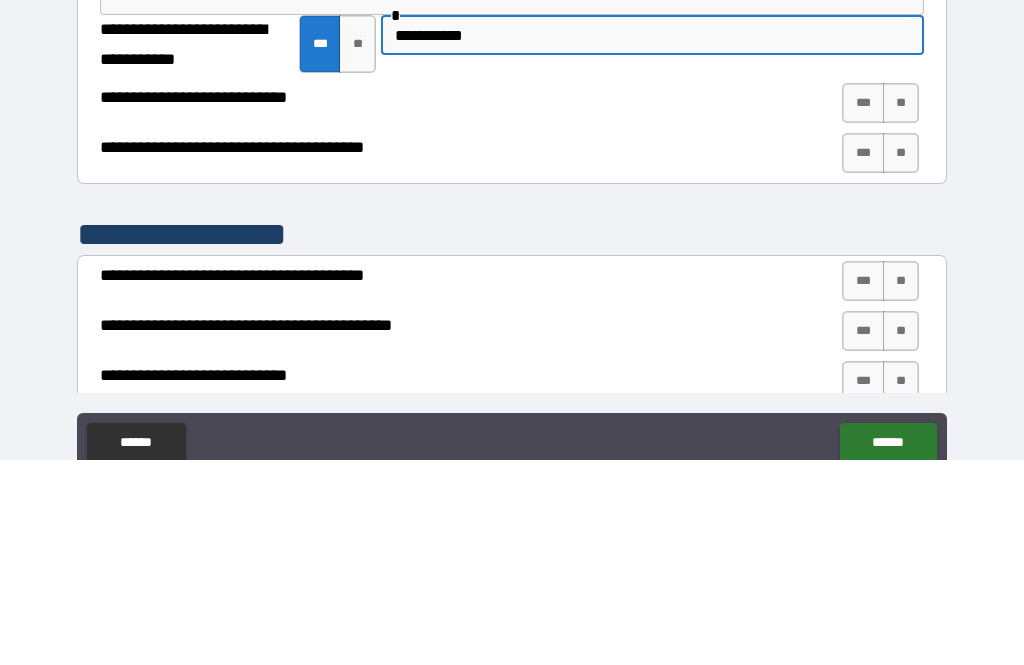 type on "**********" 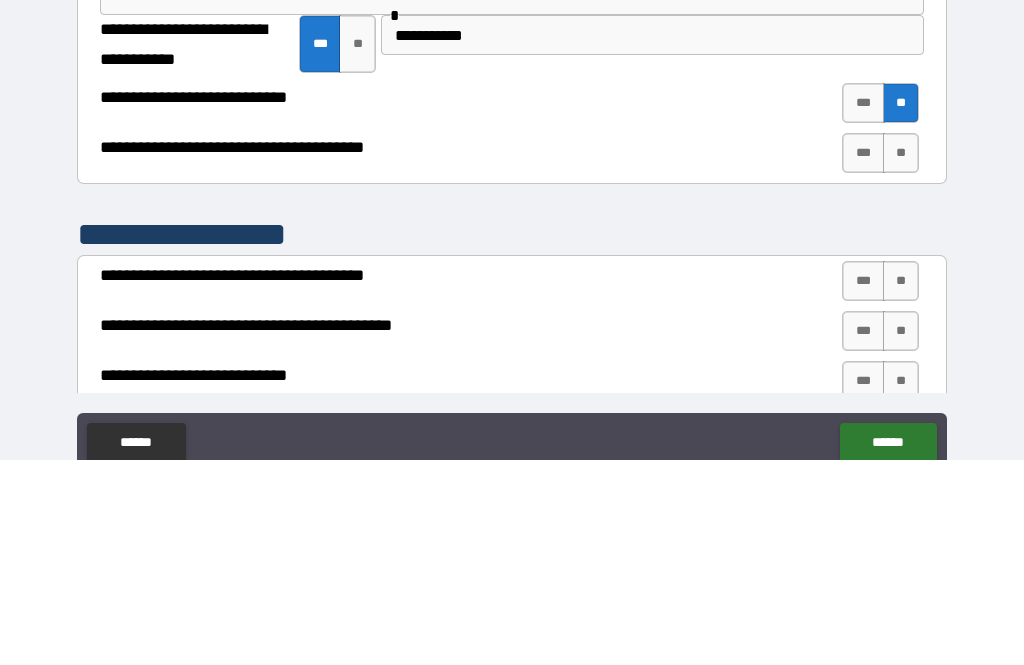 scroll, scrollTop: 64, scrollLeft: 0, axis: vertical 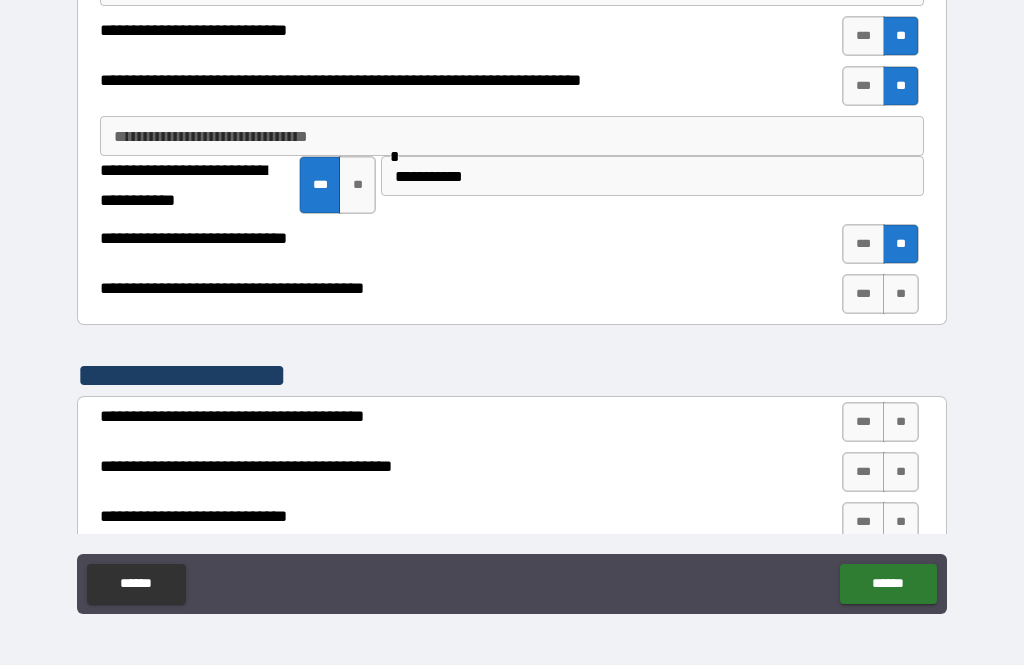 click on "***" at bounding box center (863, 294) 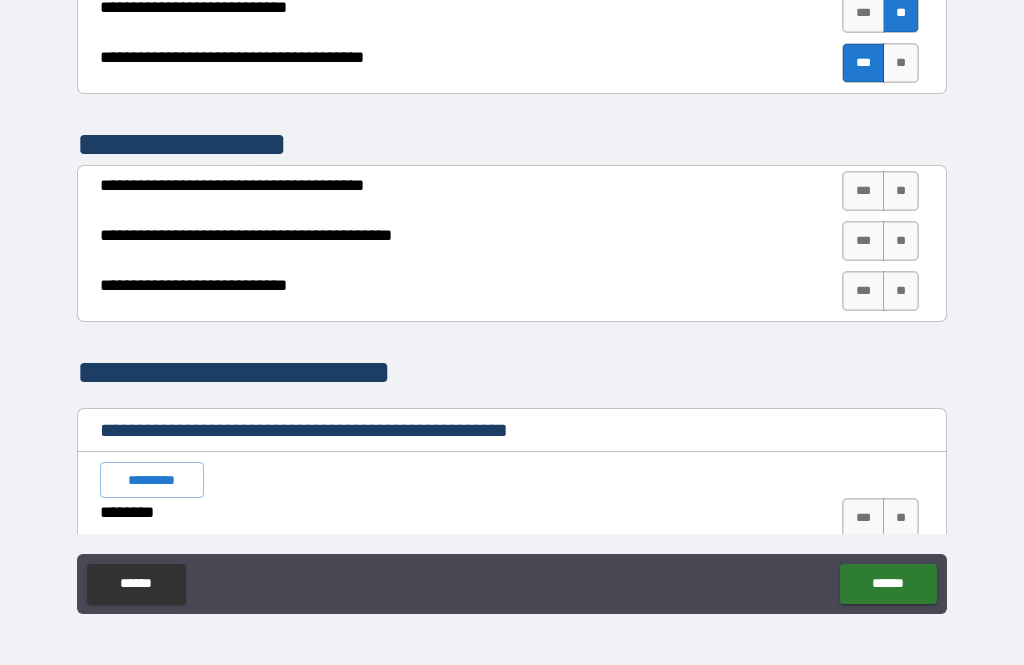 scroll, scrollTop: 2984, scrollLeft: 0, axis: vertical 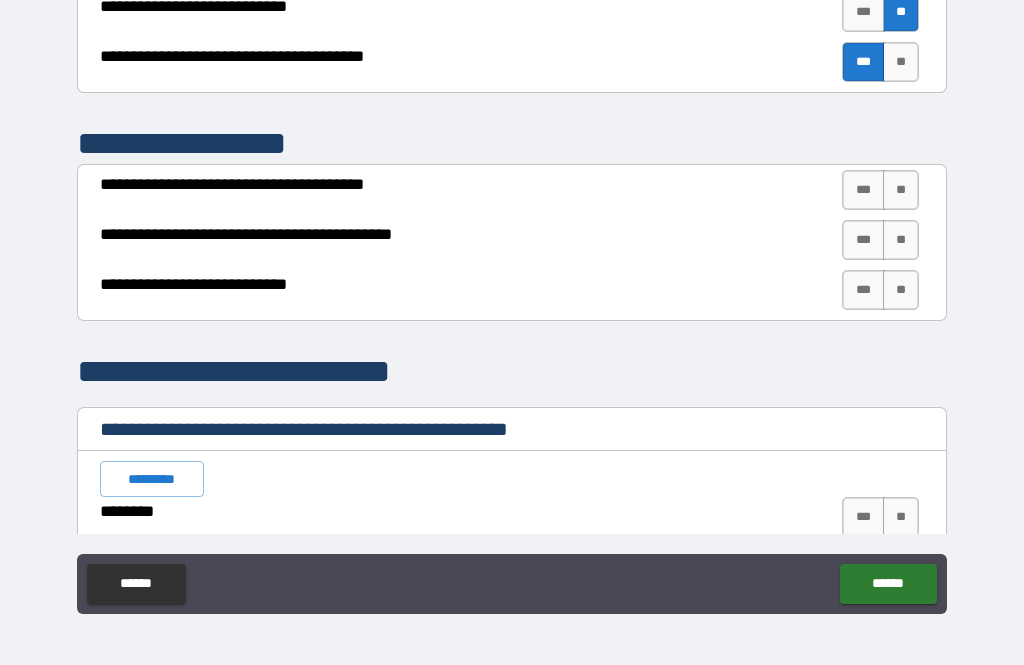 click on "**" at bounding box center (901, 190) 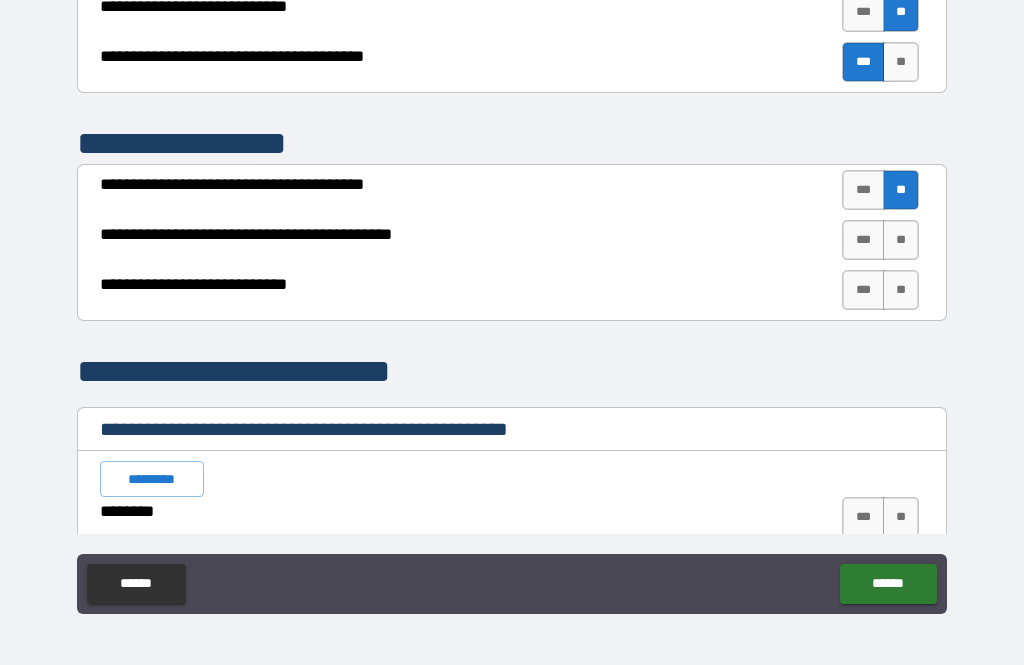 click on "**" at bounding box center [901, 240] 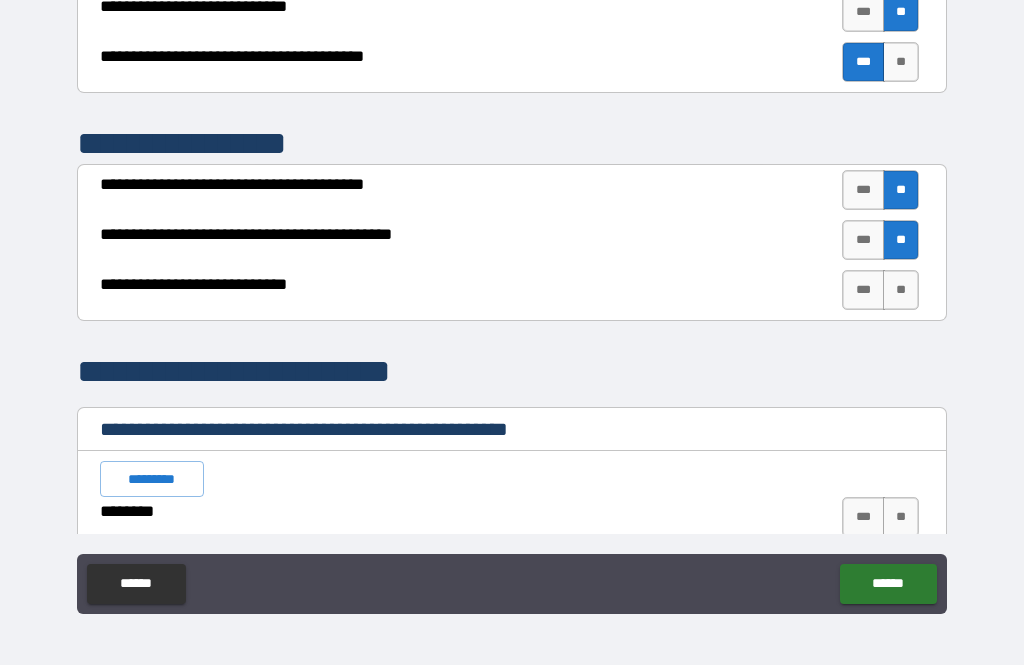 click on "**" at bounding box center (901, 290) 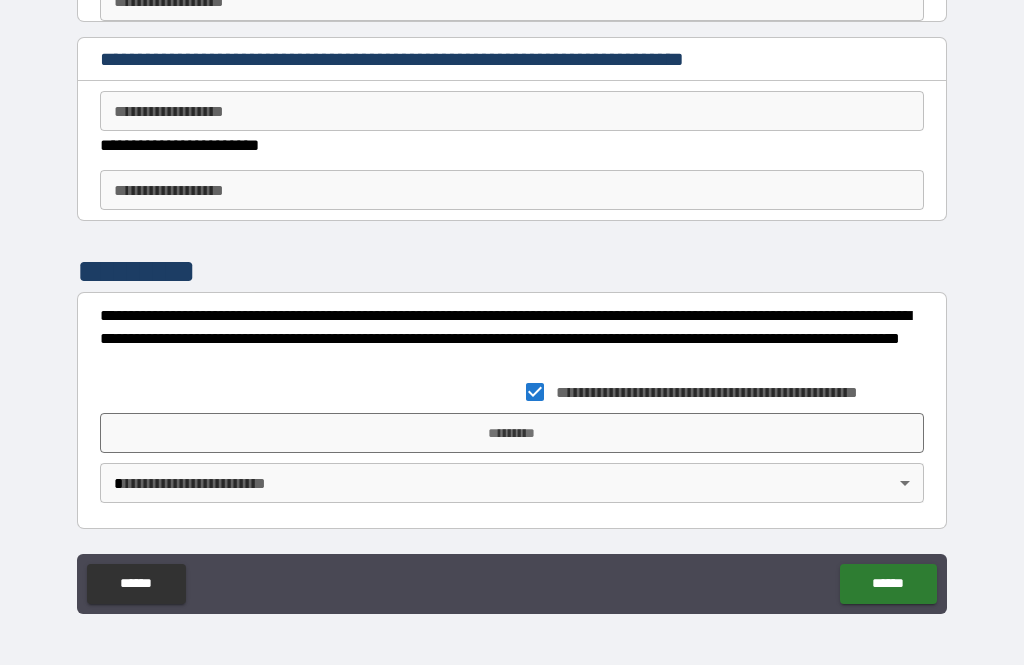 scroll, scrollTop: 4989, scrollLeft: 0, axis: vertical 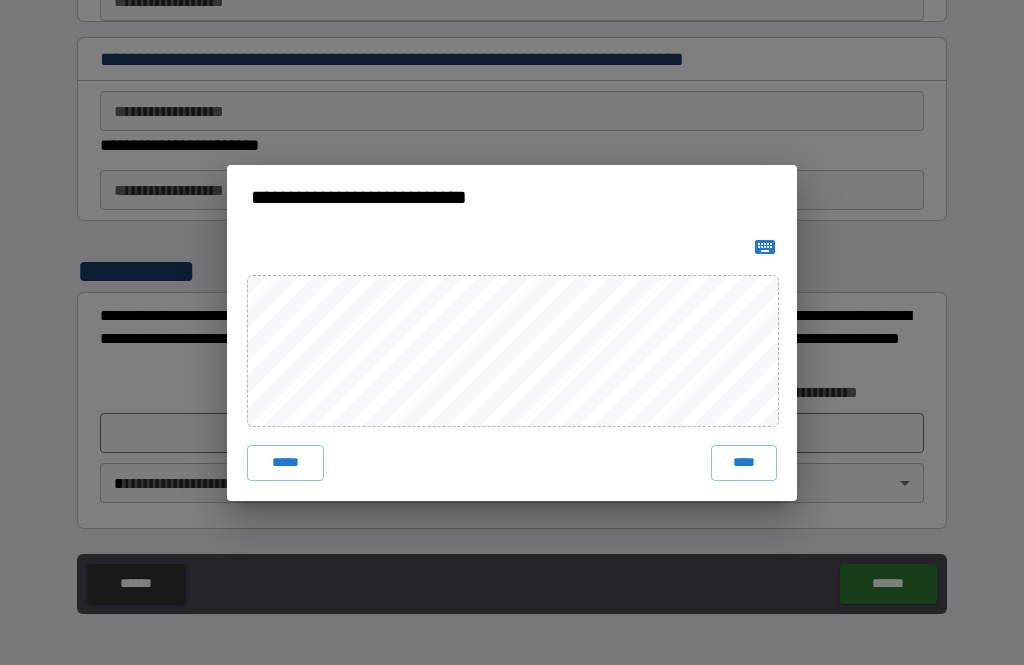 click on "****" at bounding box center (744, 463) 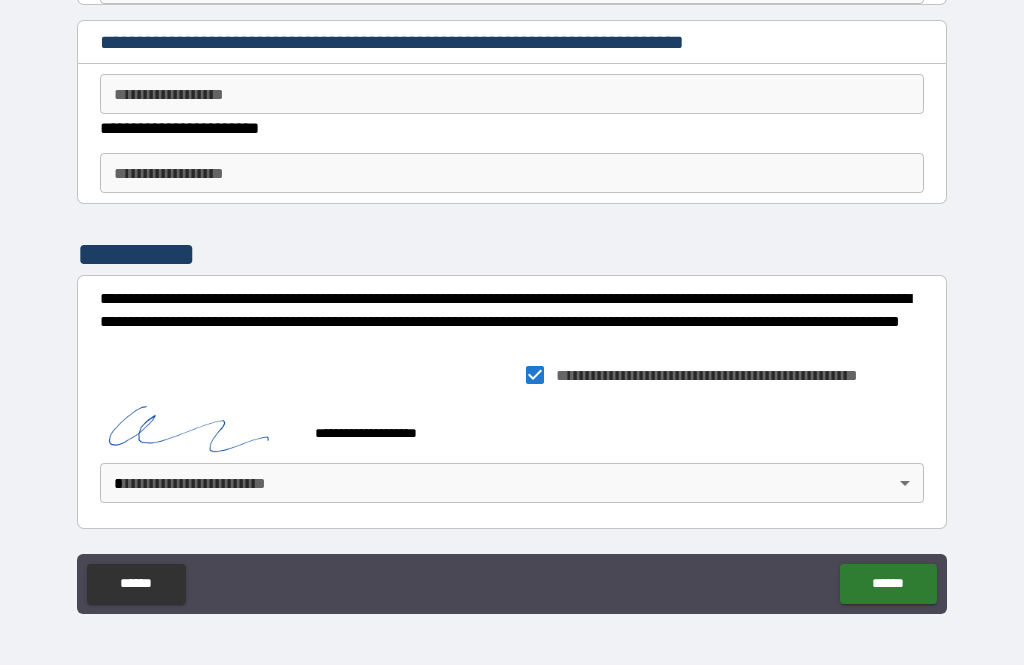 click on "**********" at bounding box center (512, 300) 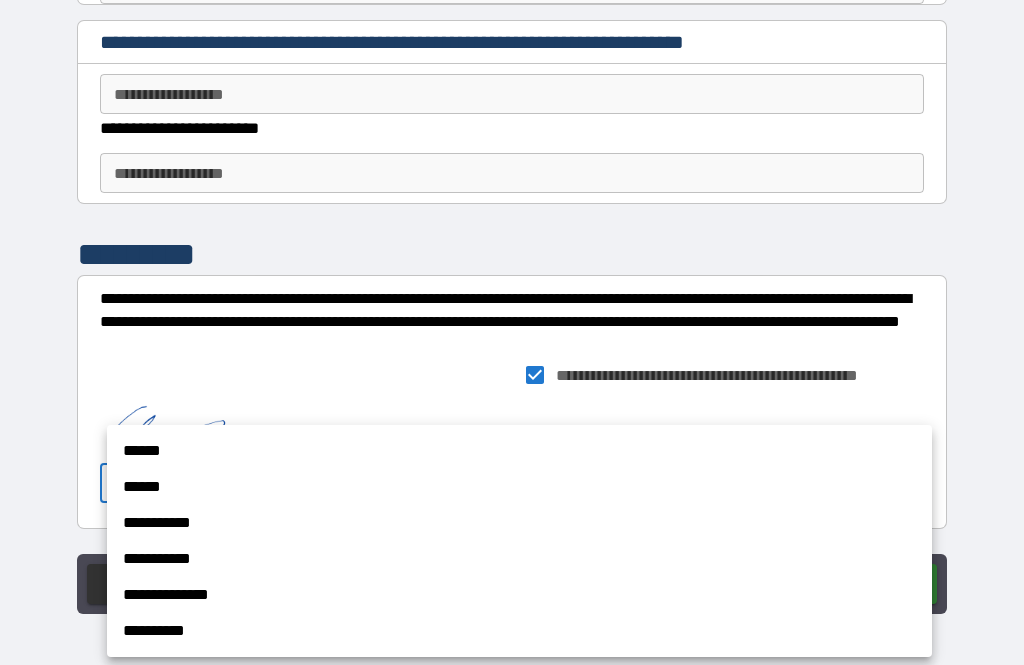 click on "******" at bounding box center [519, 451] 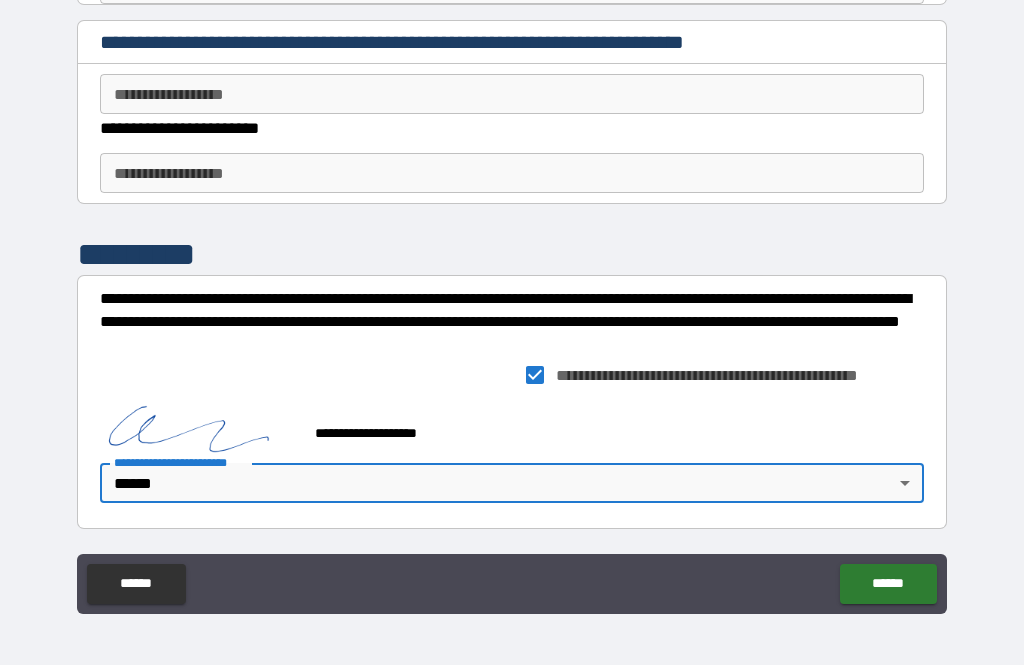 type on "******" 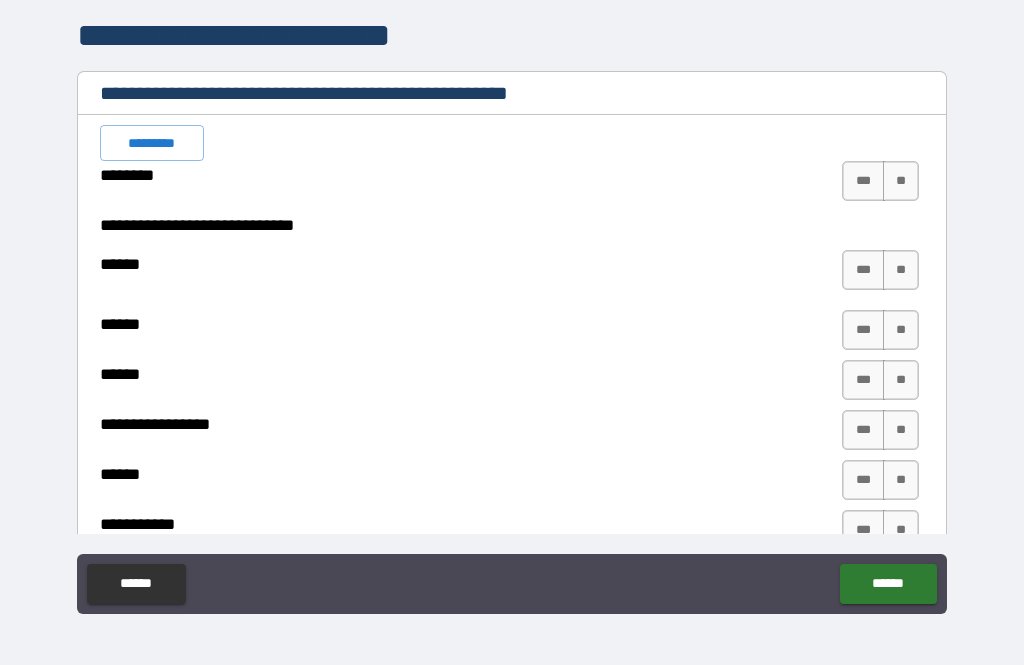 scroll, scrollTop: 3324, scrollLeft: 0, axis: vertical 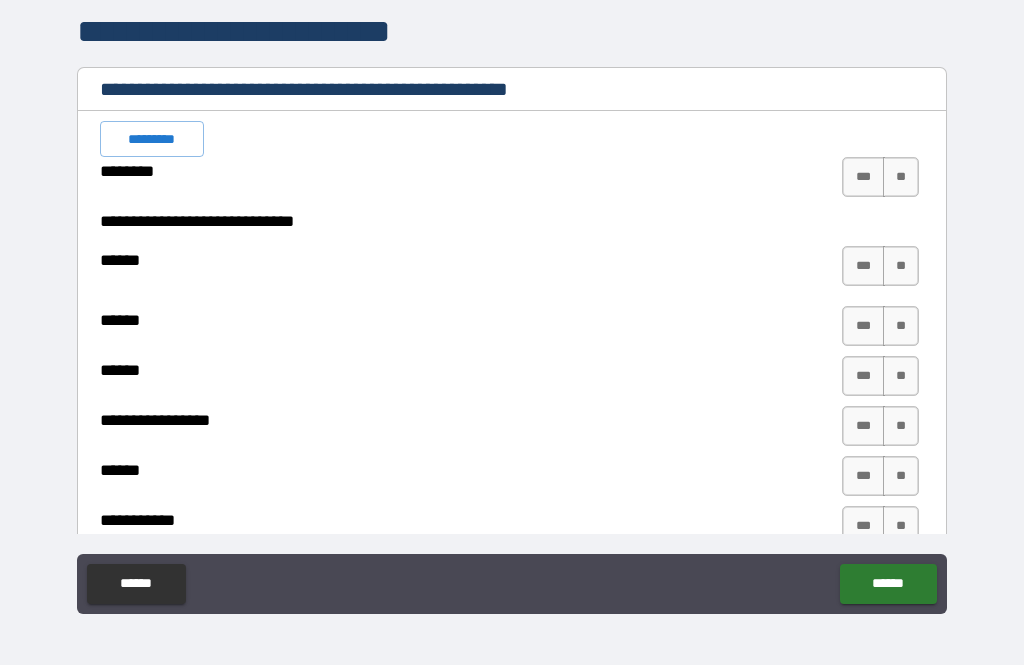 click on "*********" at bounding box center [152, 139] 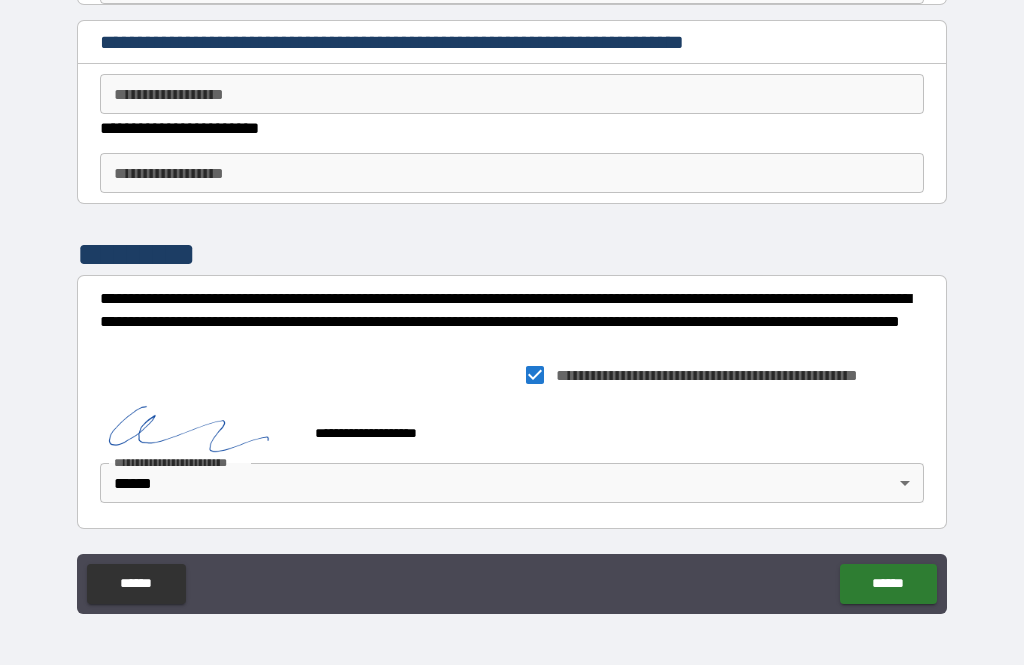 scroll, scrollTop: 5006, scrollLeft: 0, axis: vertical 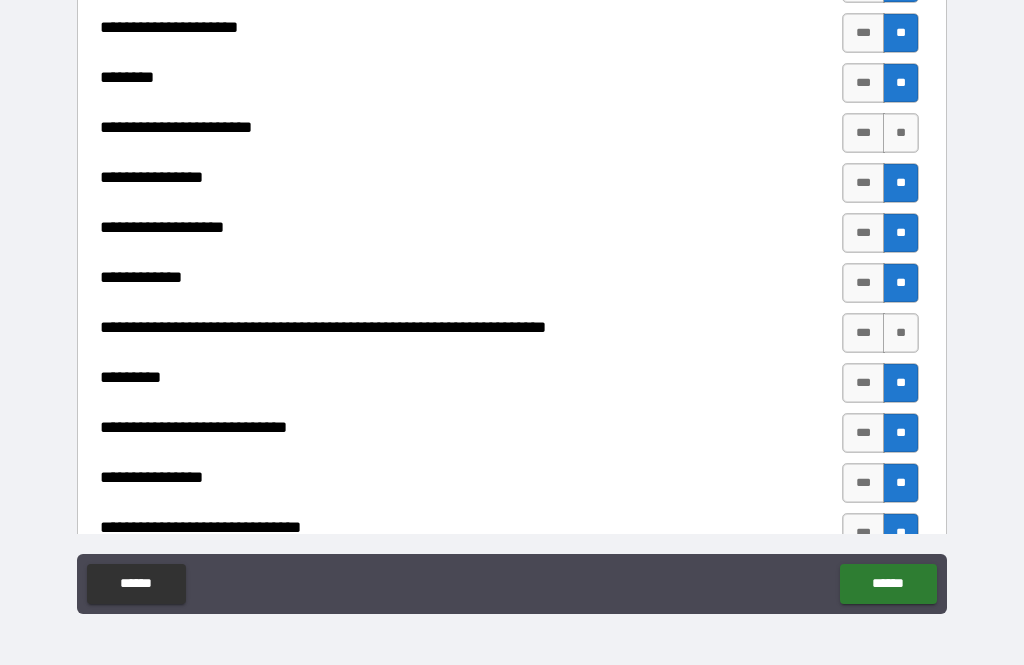 click on "**" at bounding box center [901, 133] 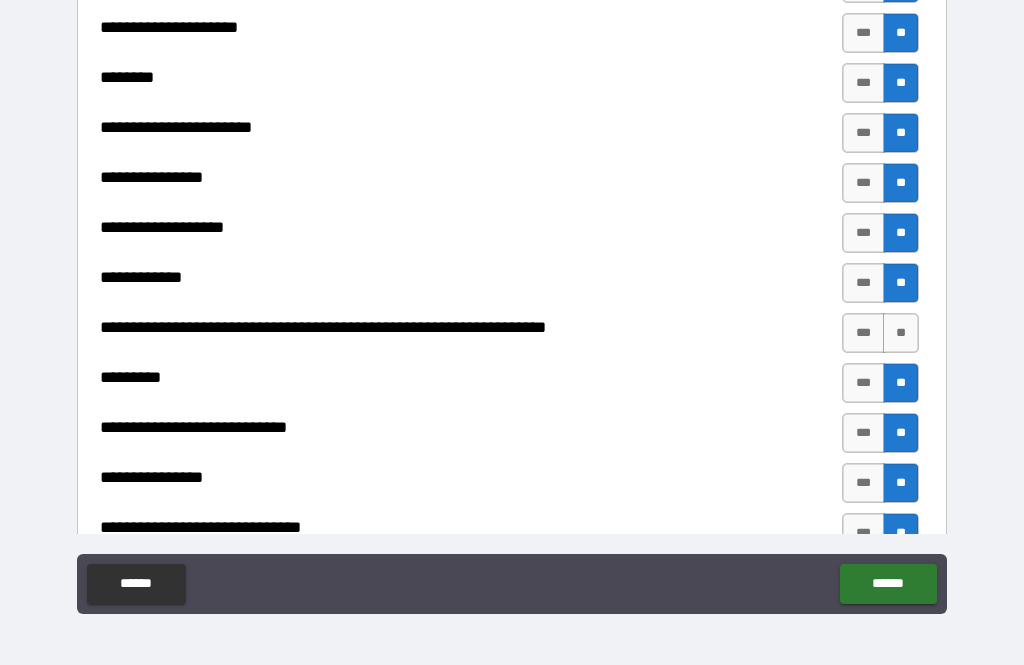 click on "**" at bounding box center [901, 333] 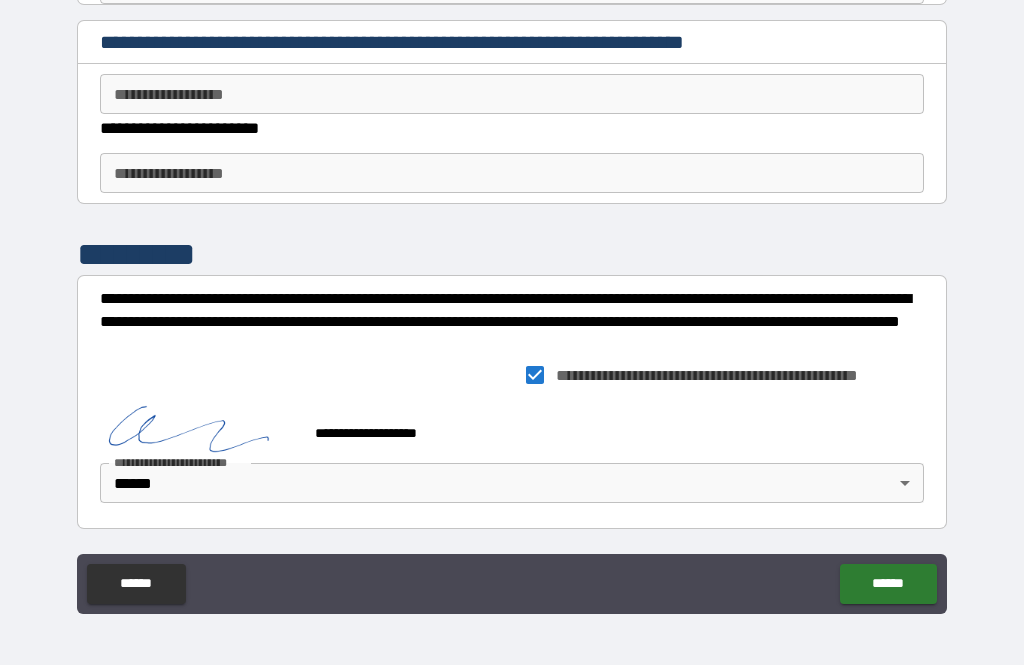 scroll, scrollTop: 5006, scrollLeft: 0, axis: vertical 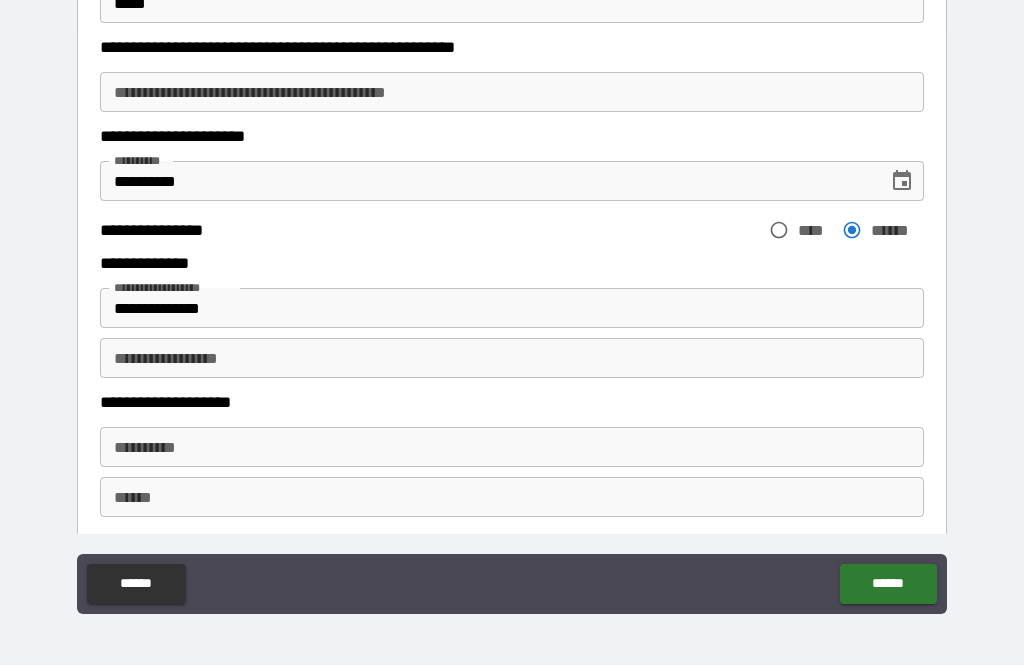 click on "******" at bounding box center (888, 584) 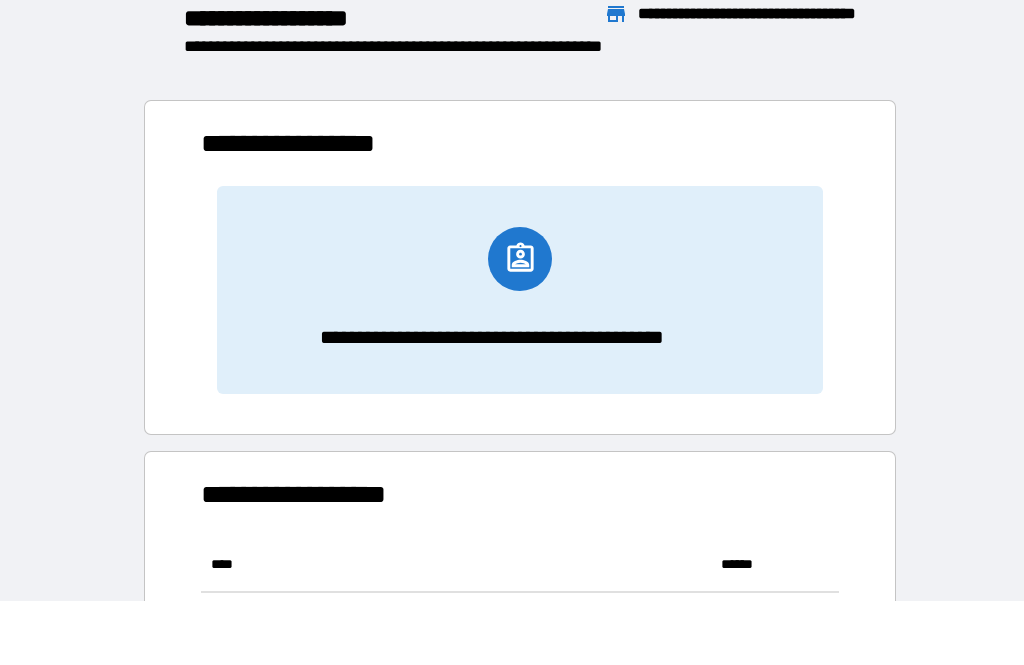 scroll, scrollTop: 1, scrollLeft: 1, axis: both 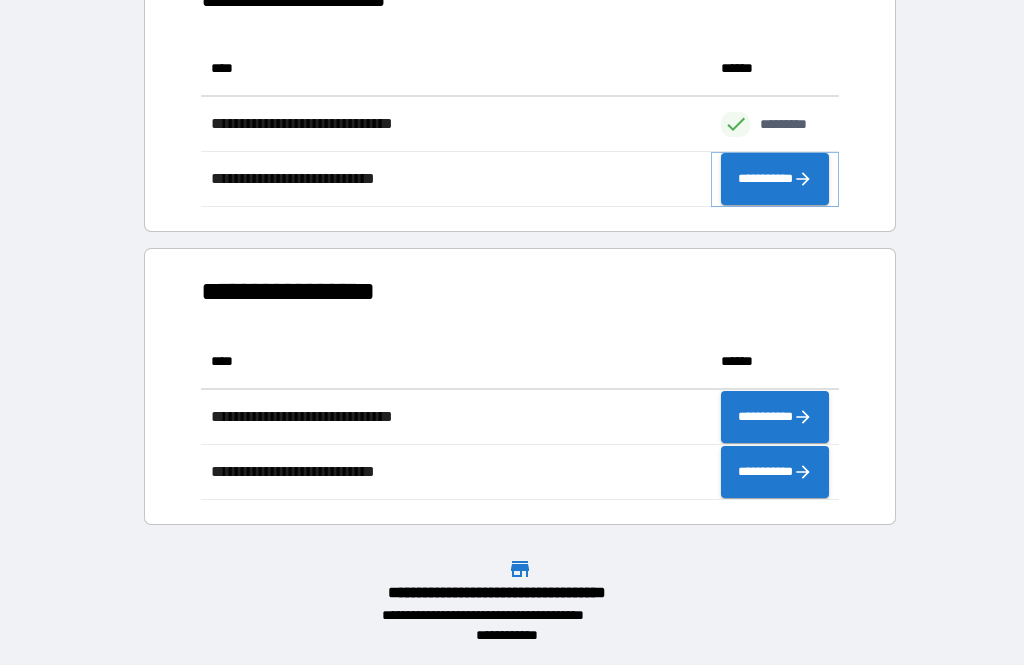 click on "**********" at bounding box center (775, 179) 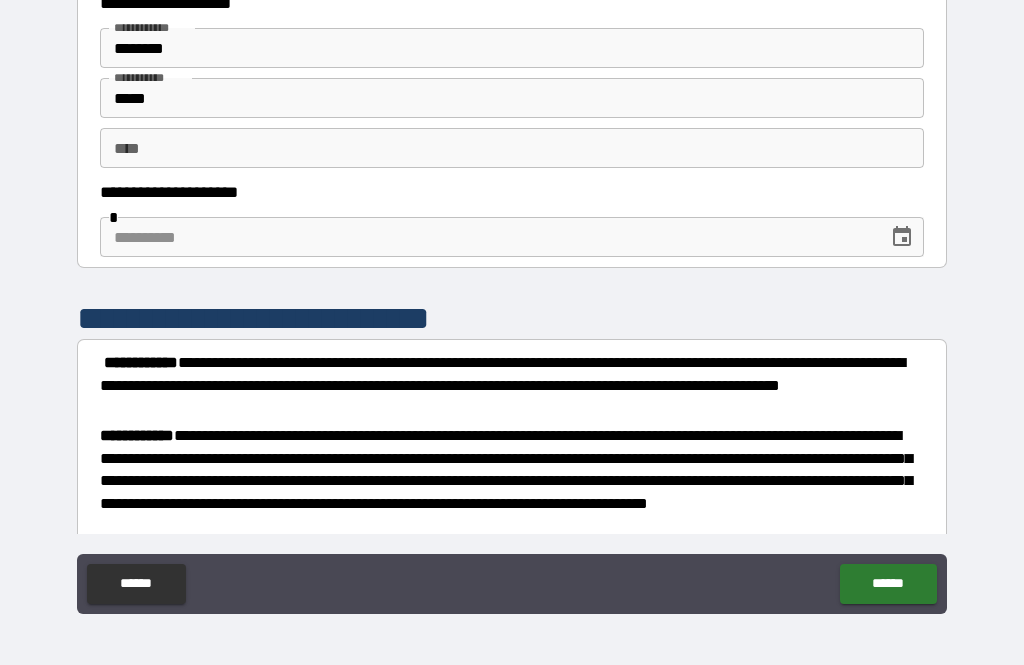 scroll, scrollTop: 41, scrollLeft: 0, axis: vertical 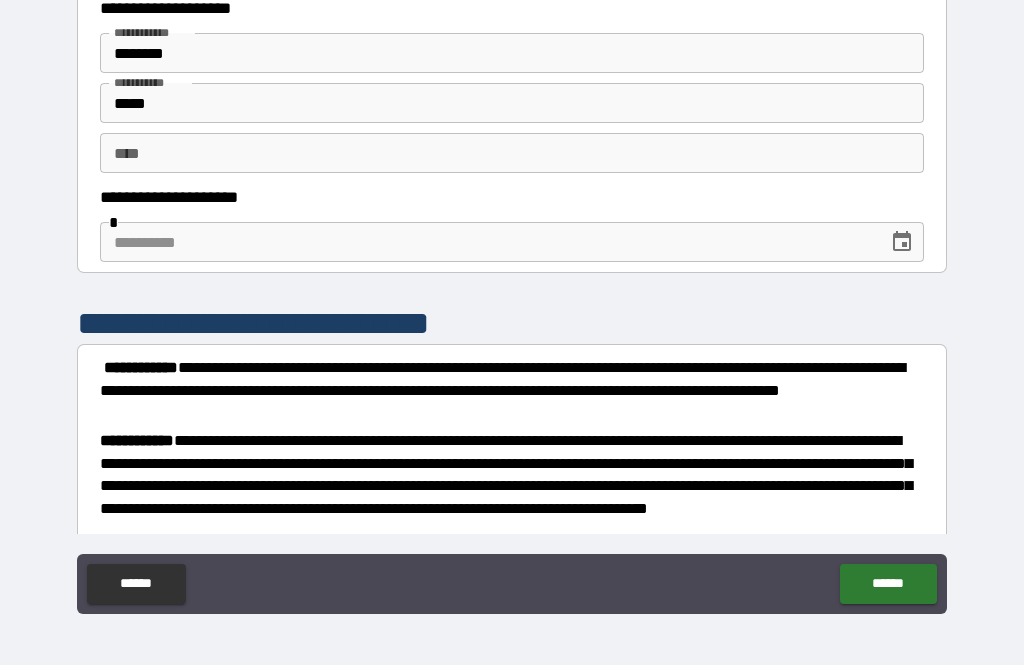 click on "**   *" at bounding box center [512, 153] 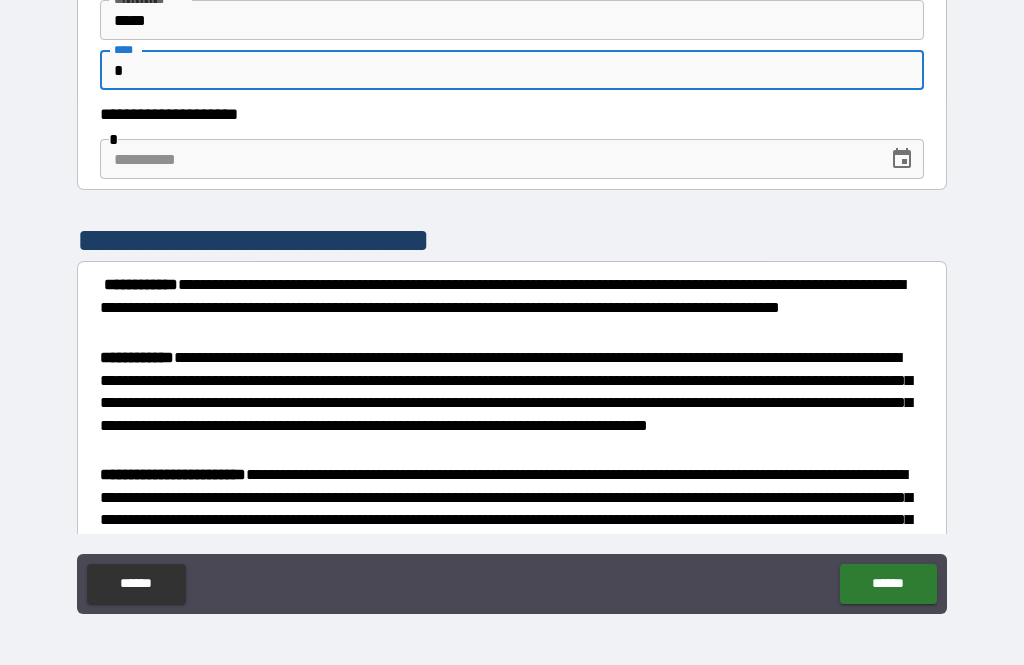 scroll, scrollTop: 139, scrollLeft: 0, axis: vertical 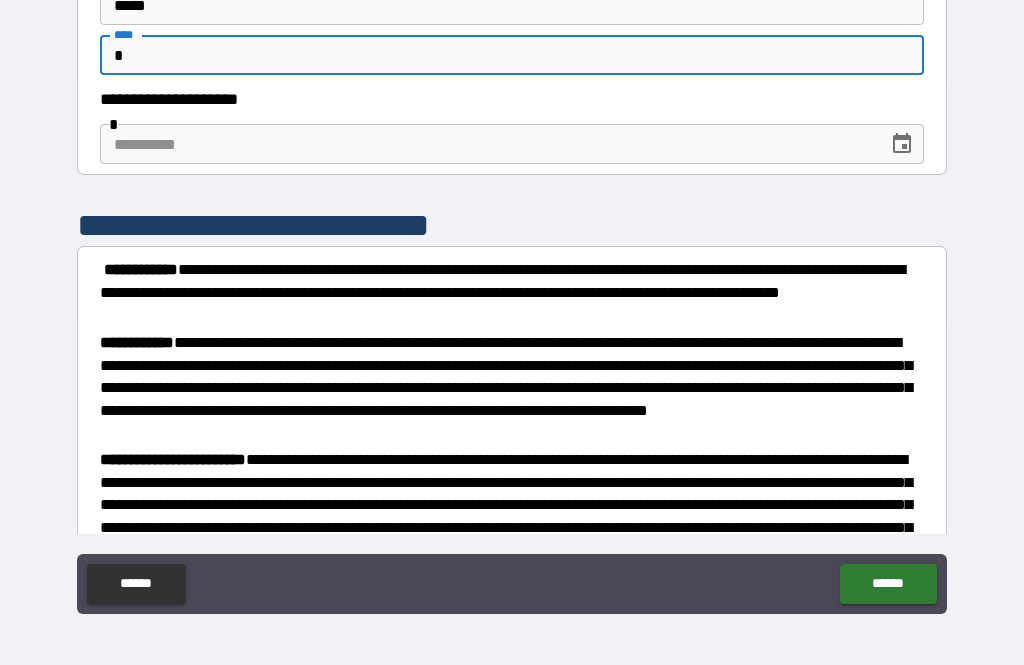 type on "*" 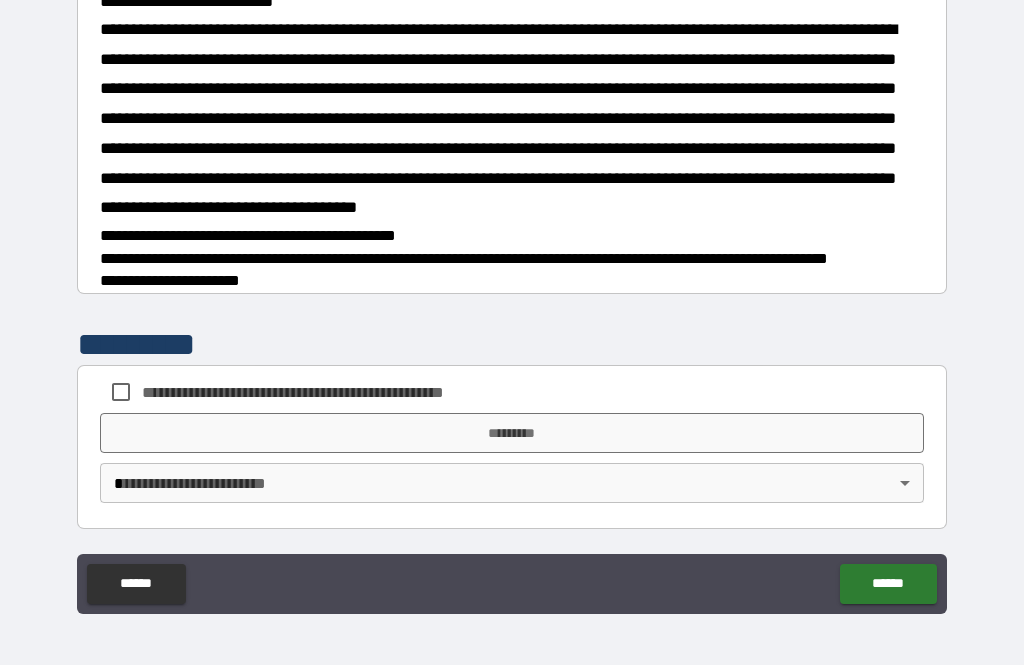 scroll, scrollTop: 1697, scrollLeft: 0, axis: vertical 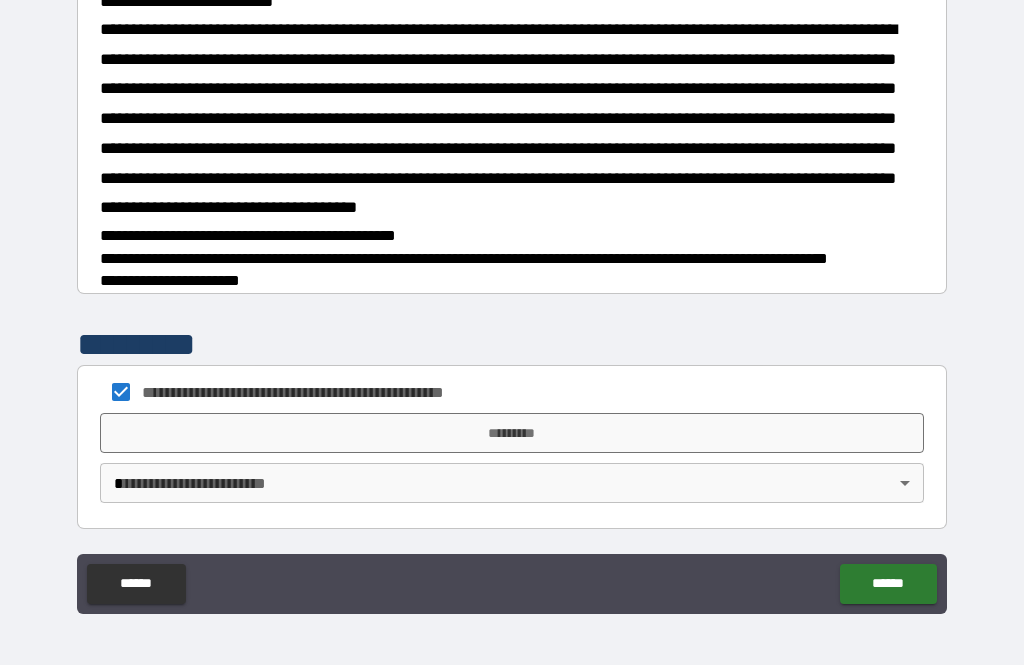 click on "*********" at bounding box center (512, 433) 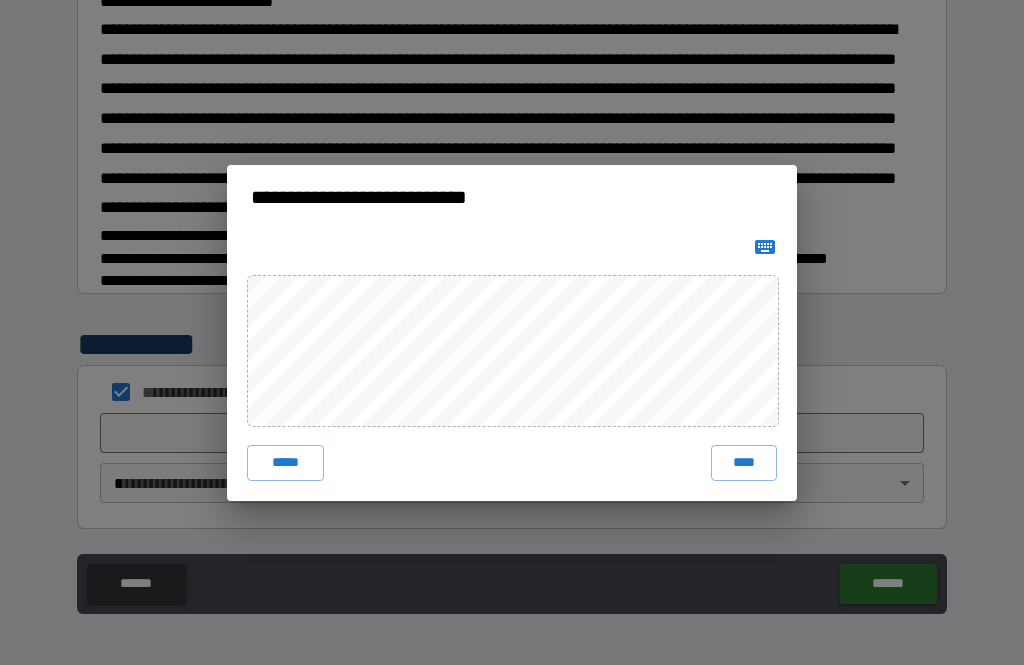 click on "****" at bounding box center [744, 463] 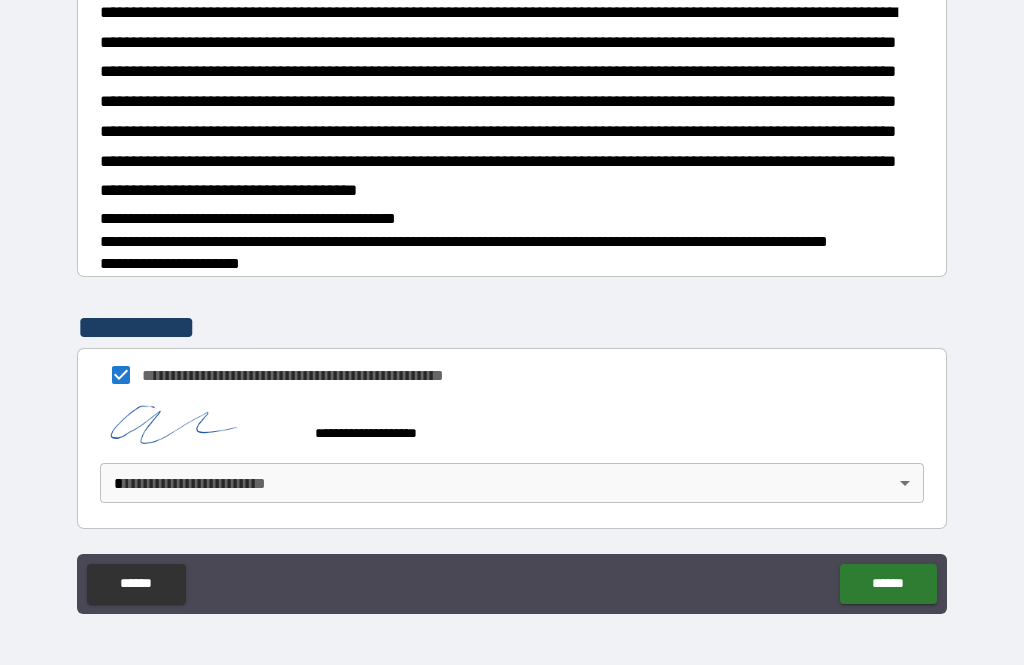 scroll, scrollTop: 1687, scrollLeft: 0, axis: vertical 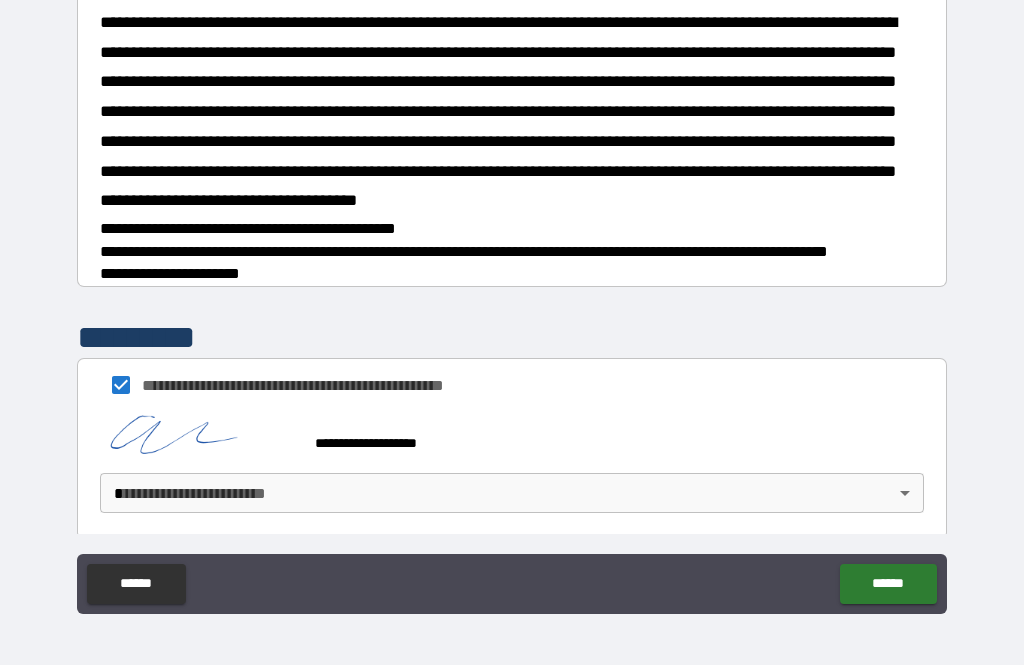click on "**********" at bounding box center [512, 300] 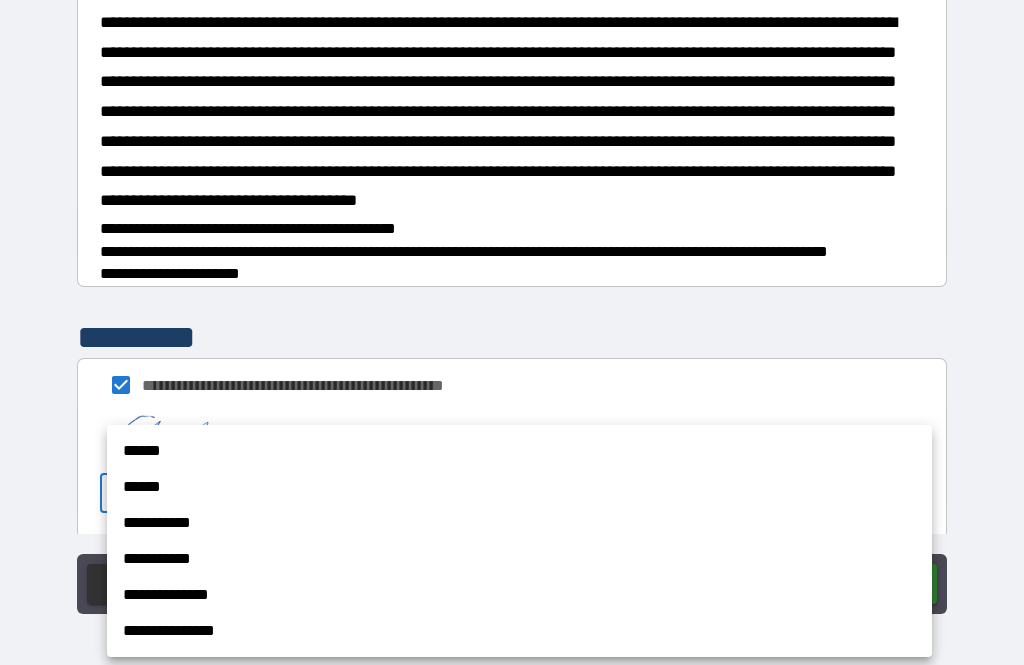 click on "******" at bounding box center (519, 451) 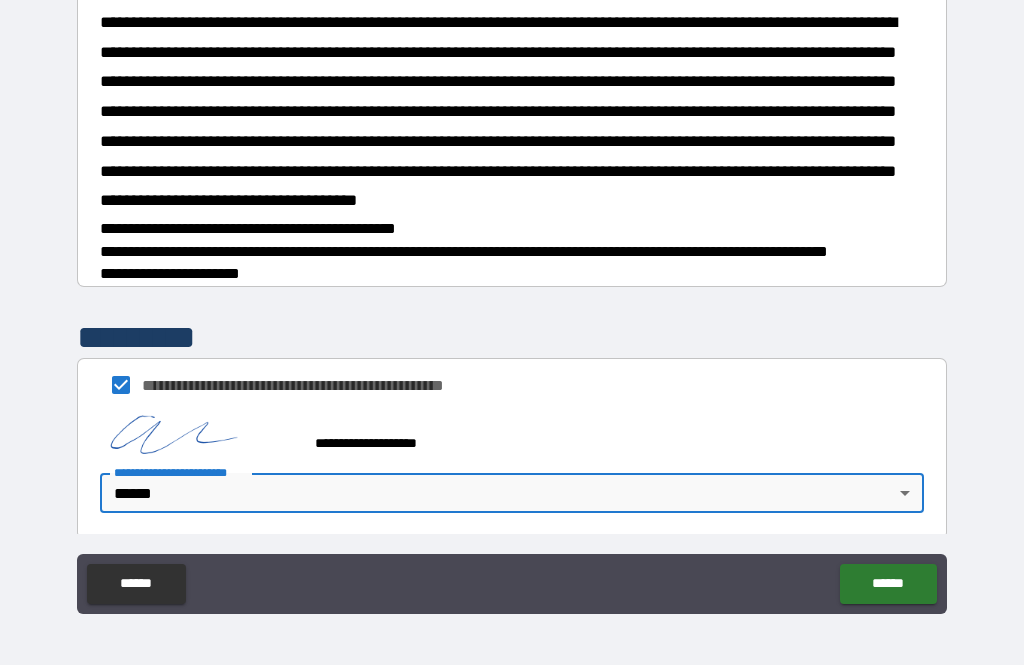 click on "******" at bounding box center (888, 584) 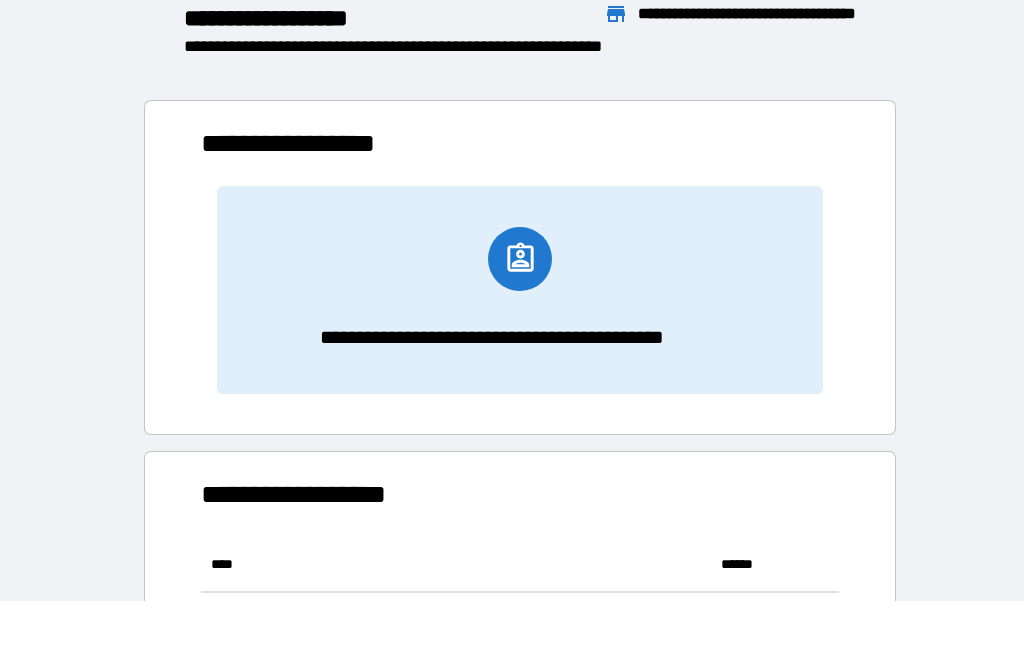 scroll, scrollTop: 166, scrollLeft: 638, axis: both 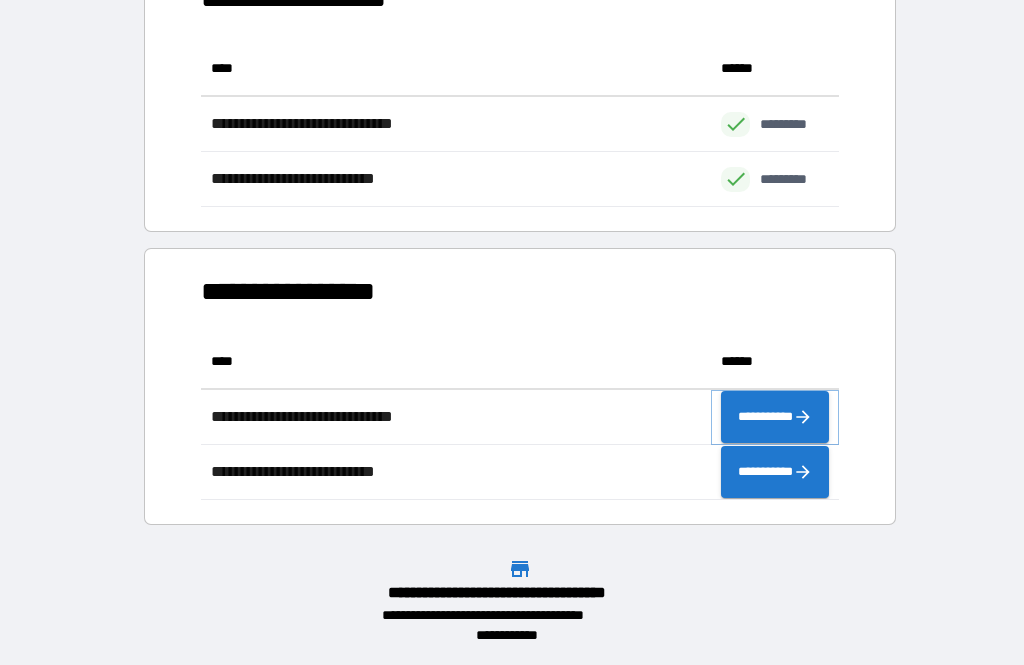 click on "**********" at bounding box center [775, 417] 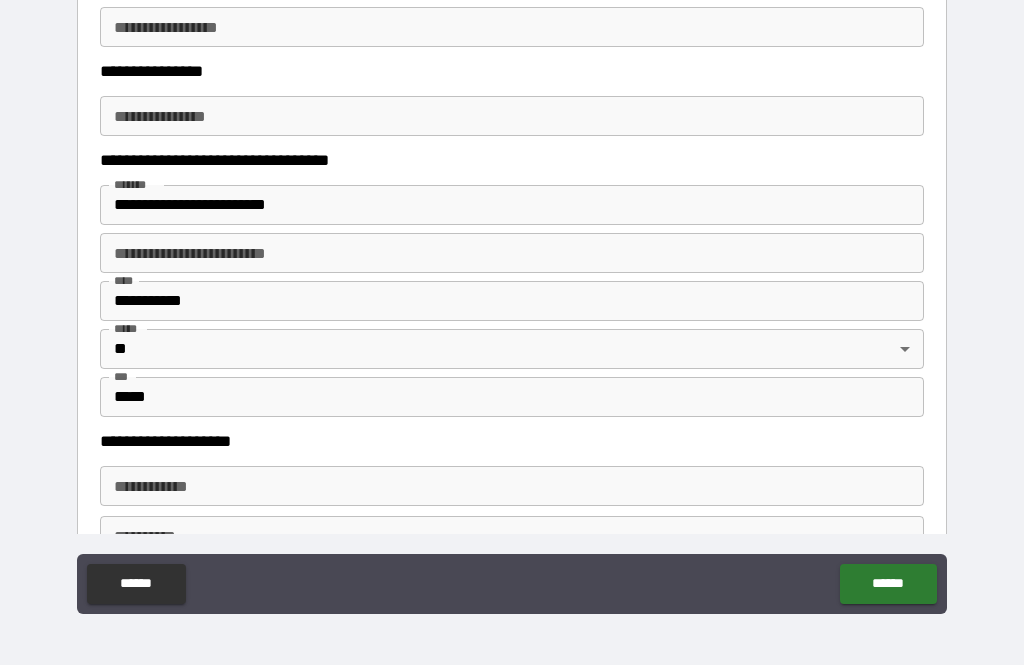 scroll, scrollTop: 1703, scrollLeft: 0, axis: vertical 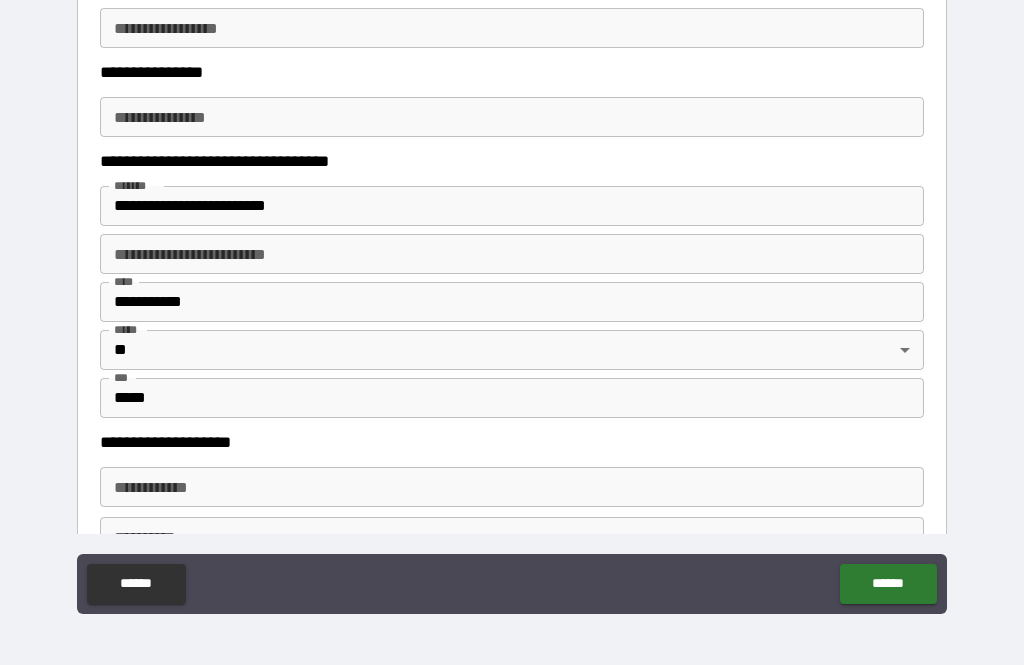 click on "**********" at bounding box center (512, 28) 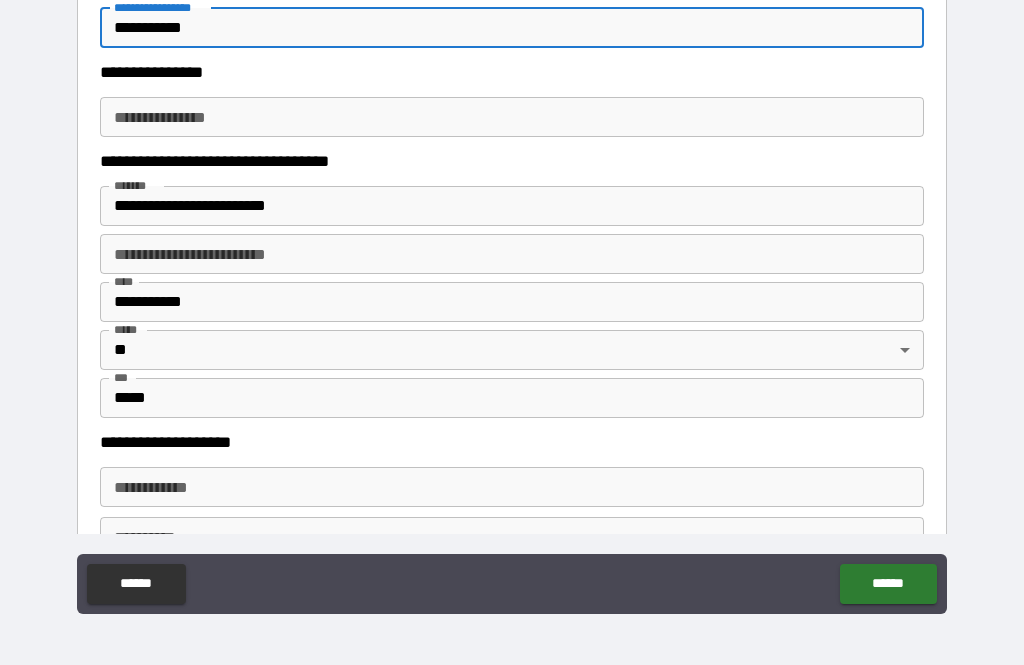 type on "**********" 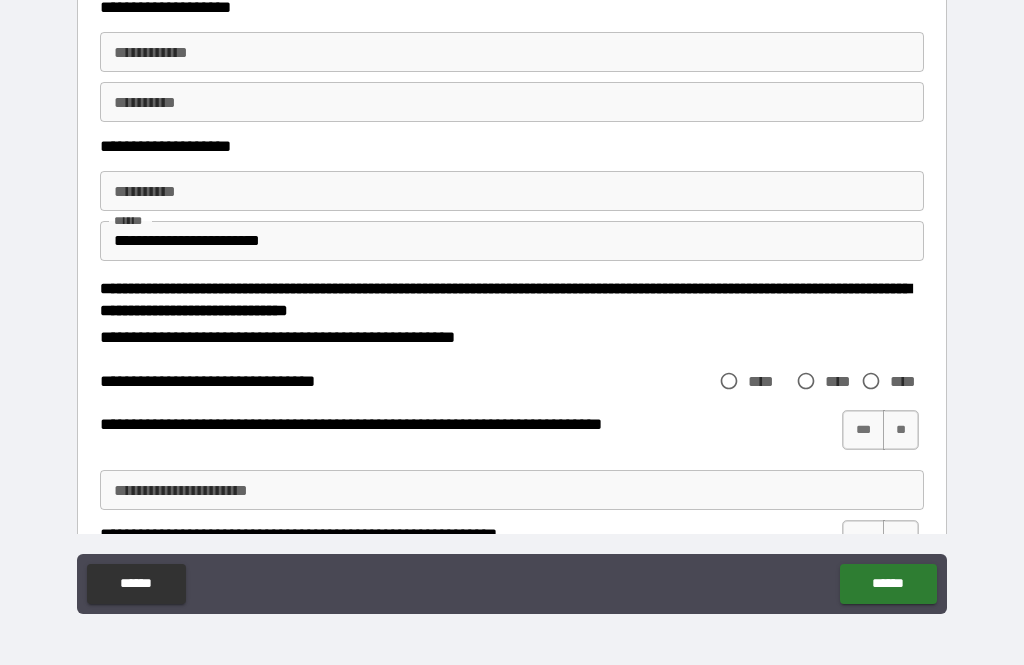 scroll, scrollTop: 2141, scrollLeft: 0, axis: vertical 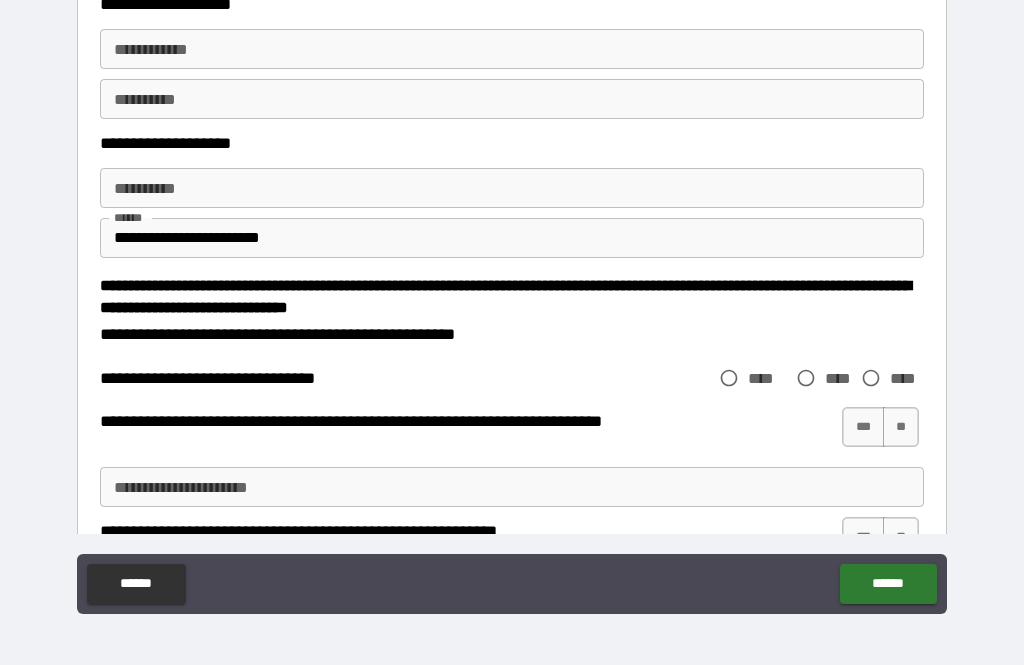 type on "**********" 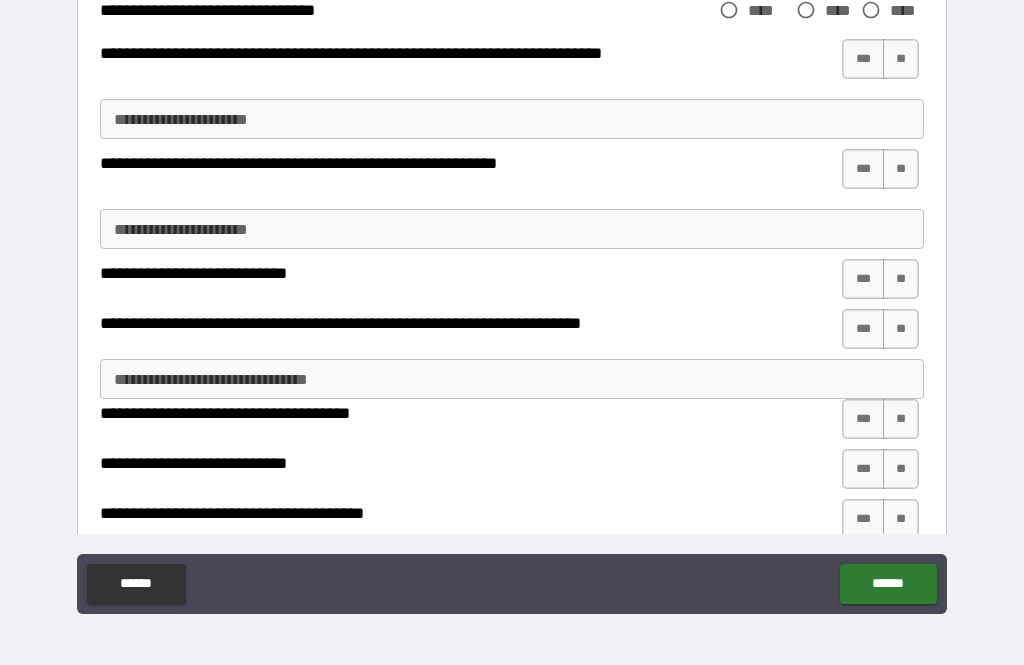 scroll, scrollTop: 2511, scrollLeft: 0, axis: vertical 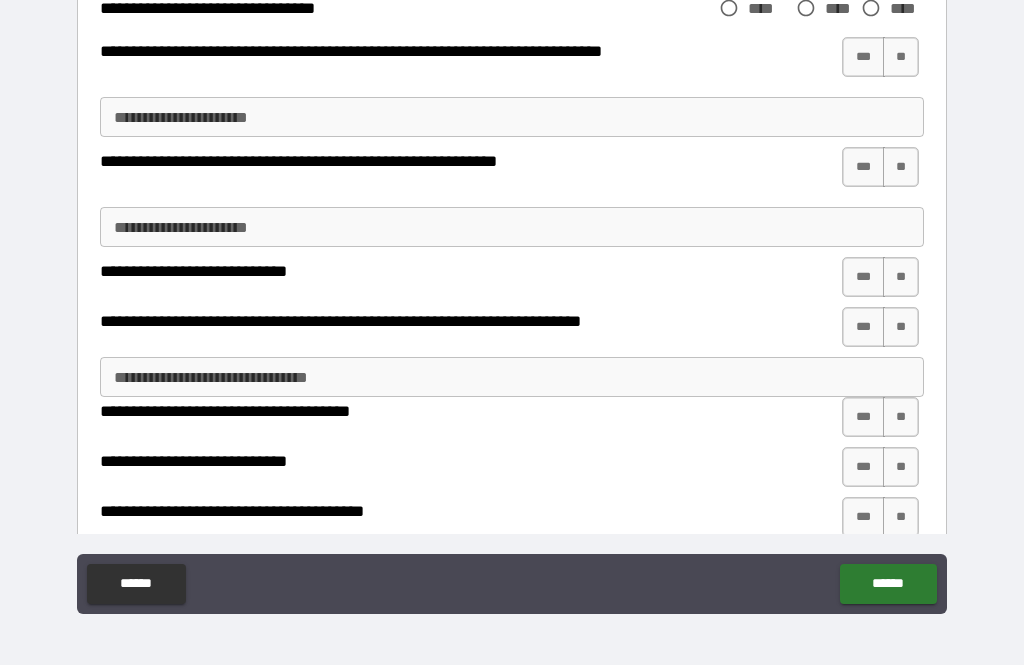 type on "**********" 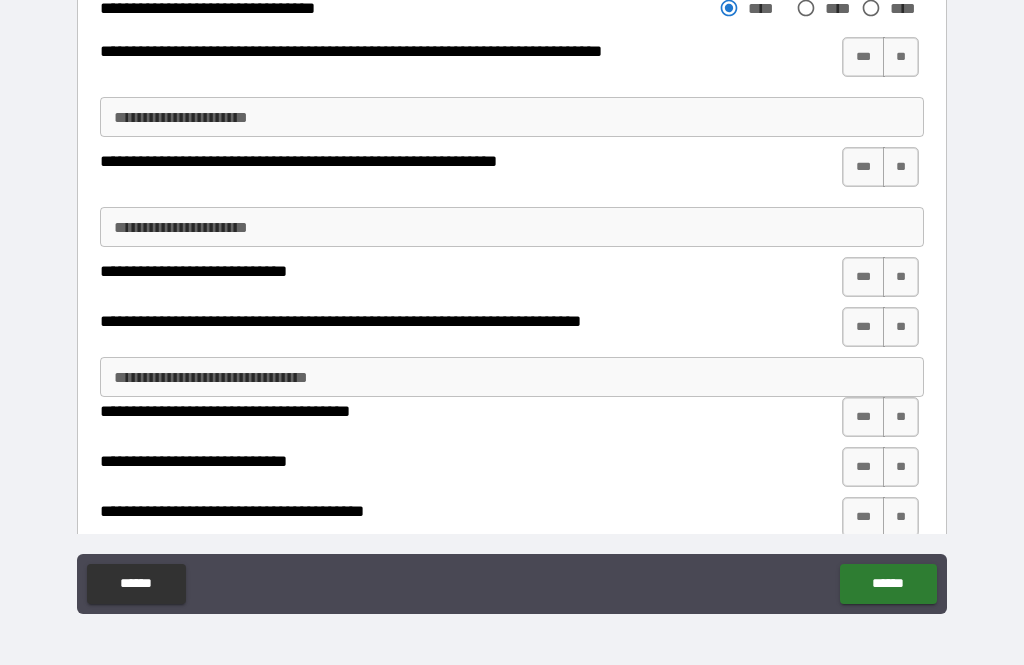 click on "**" at bounding box center (901, 57) 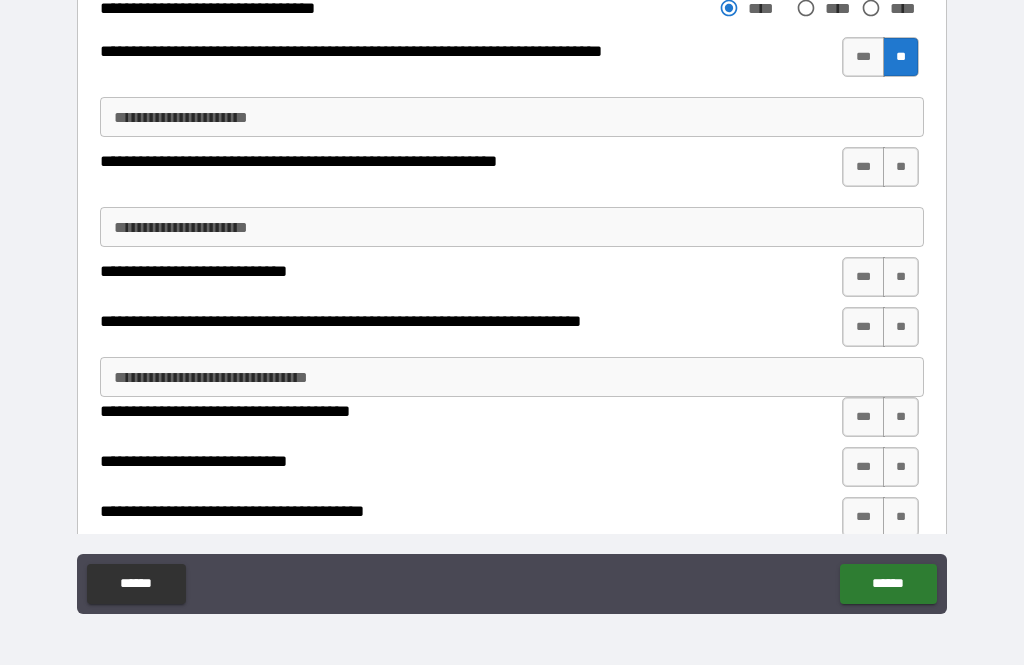 click on "**" at bounding box center (901, 167) 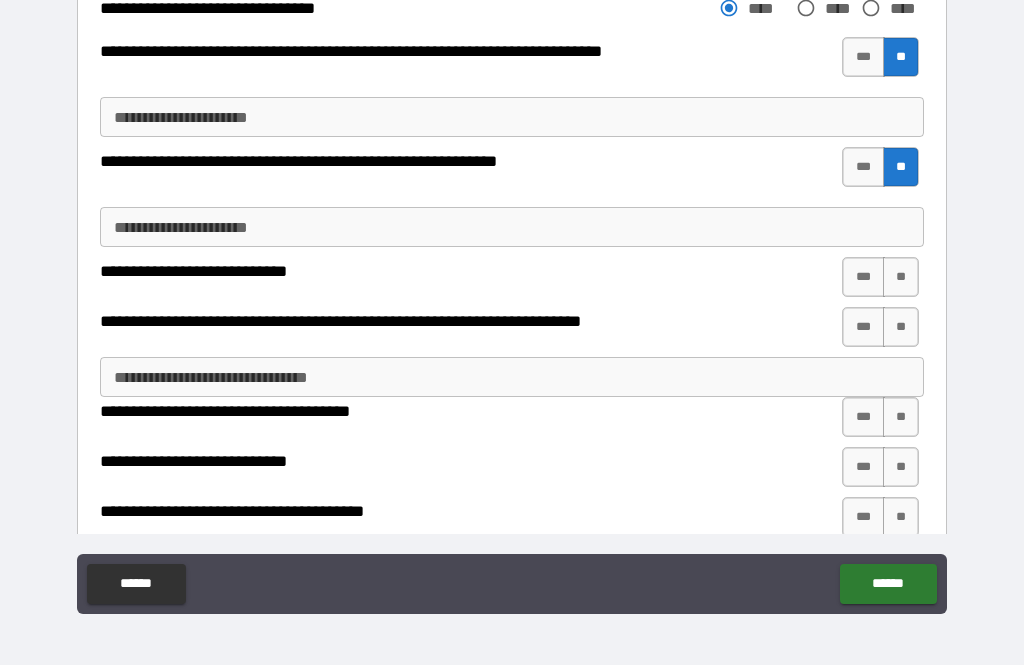 click on "**" at bounding box center [901, 277] 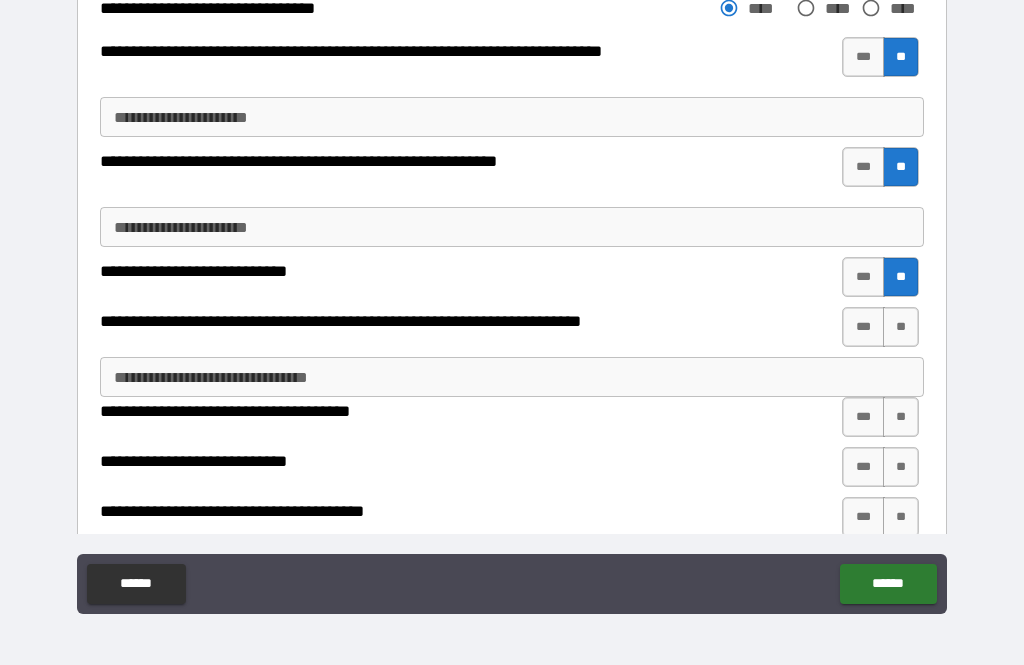 click on "**" at bounding box center (901, 327) 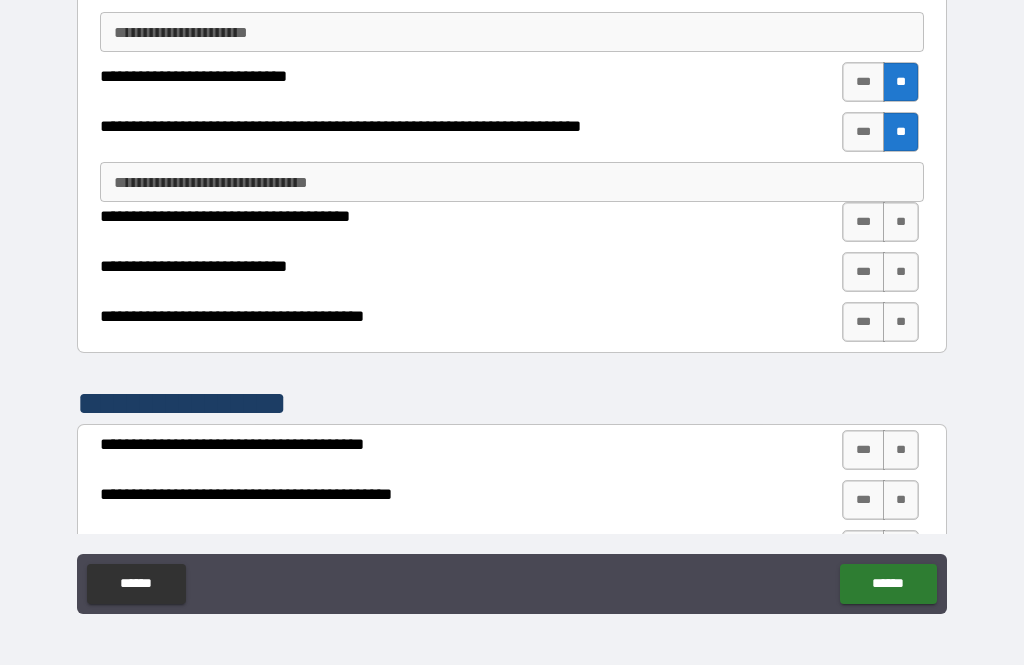scroll, scrollTop: 2709, scrollLeft: 0, axis: vertical 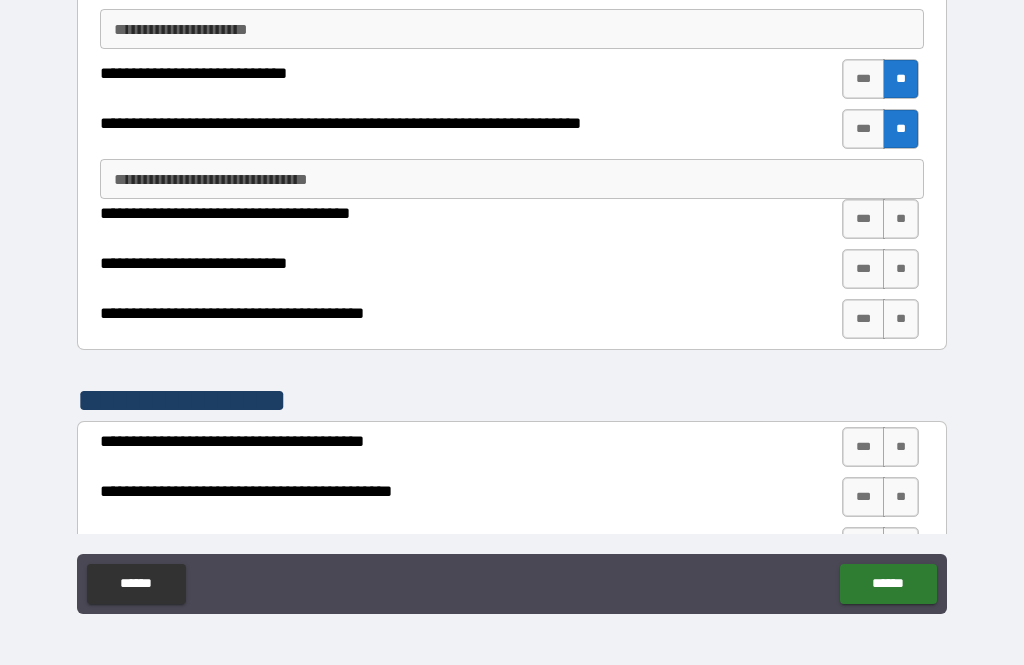 click on "***" at bounding box center (863, 219) 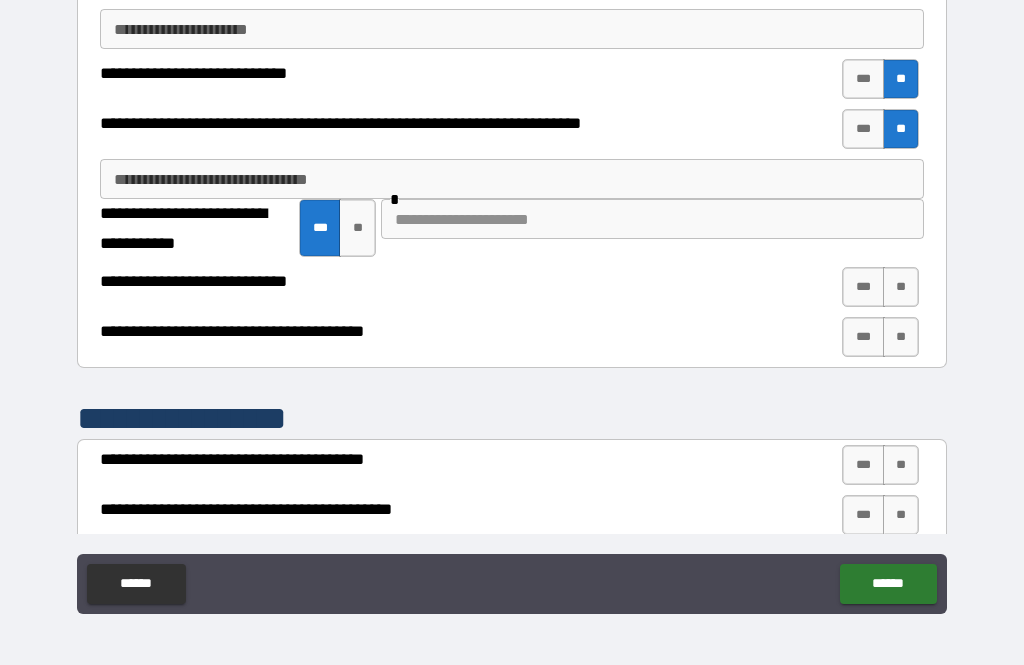 click at bounding box center (652, 219) 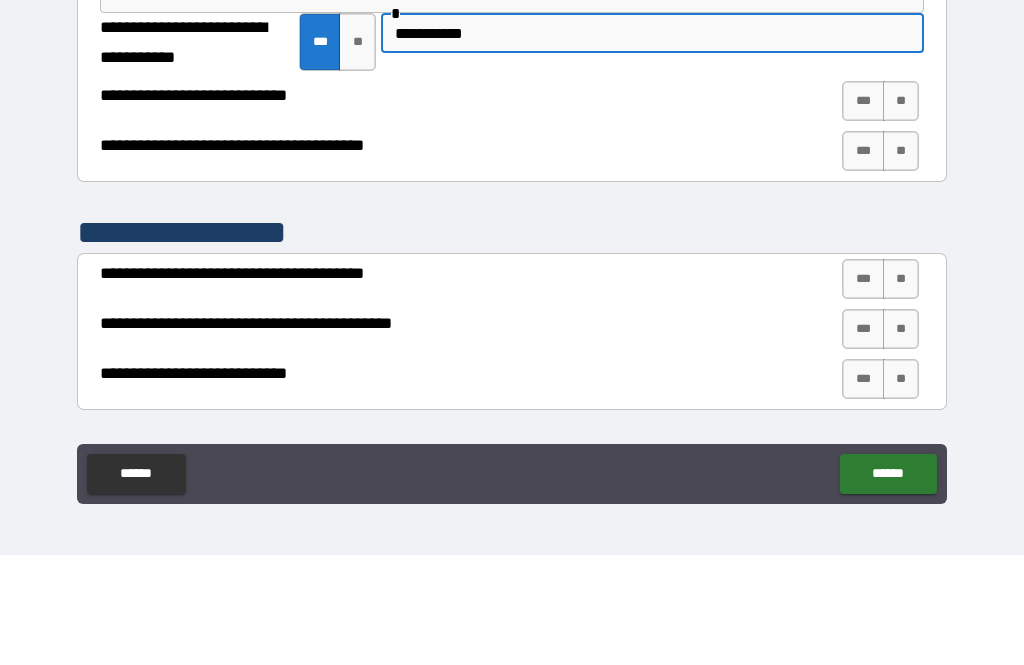 scroll, scrollTop: 2786, scrollLeft: 0, axis: vertical 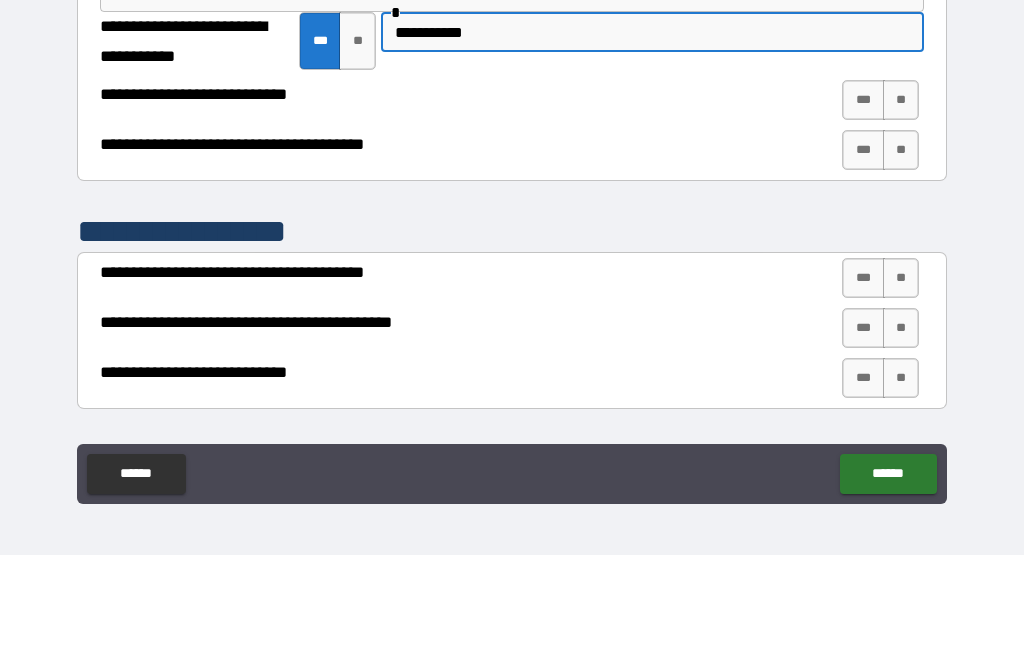 type on "**********" 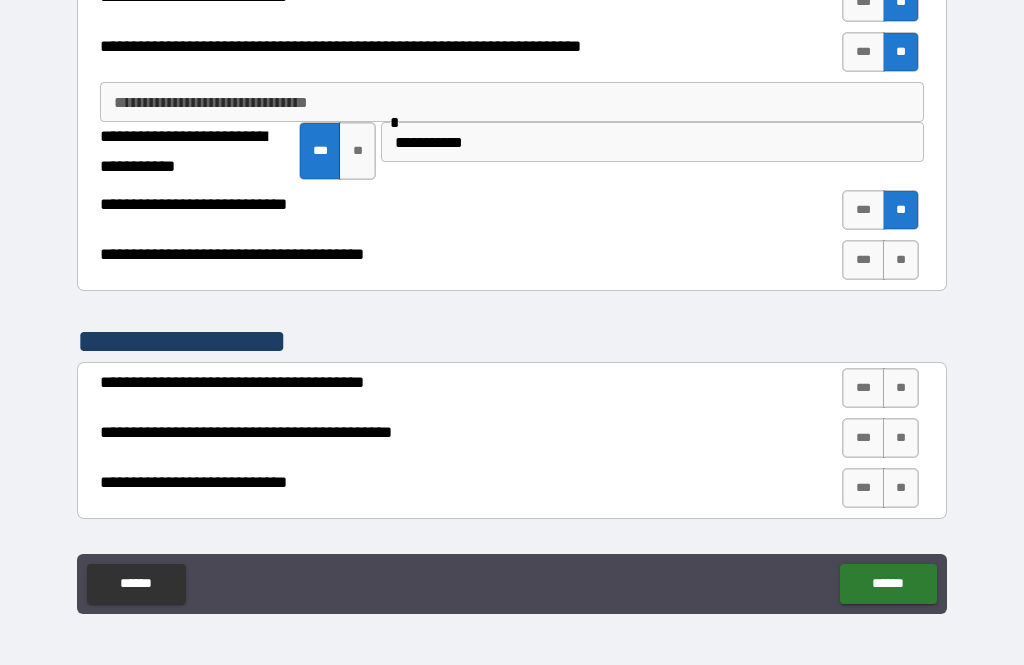 click on "**" at bounding box center [901, 260] 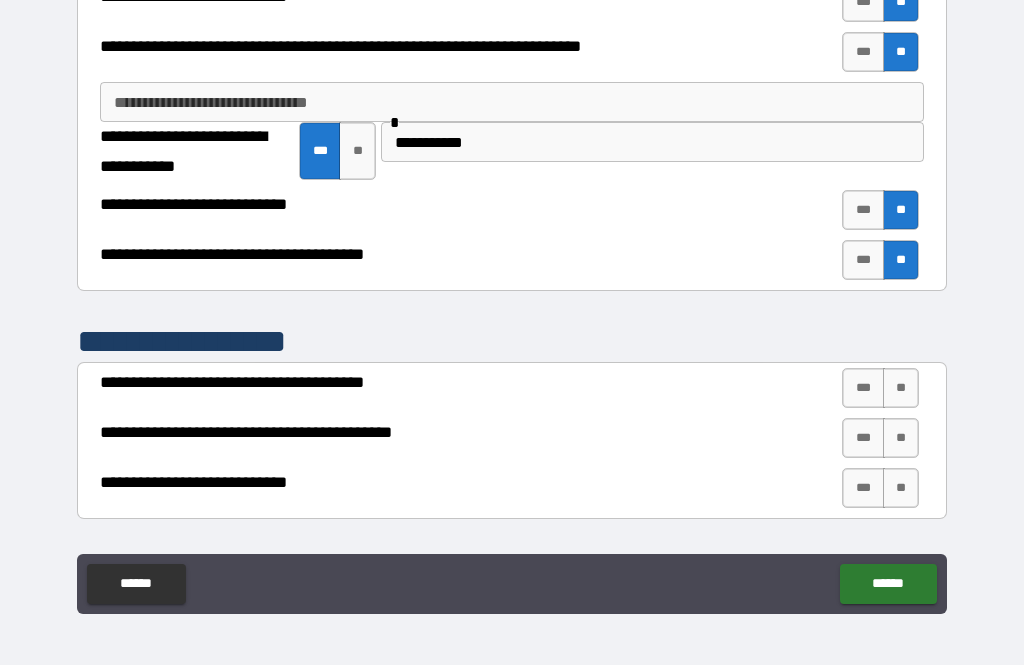 click on "***" at bounding box center [863, 260] 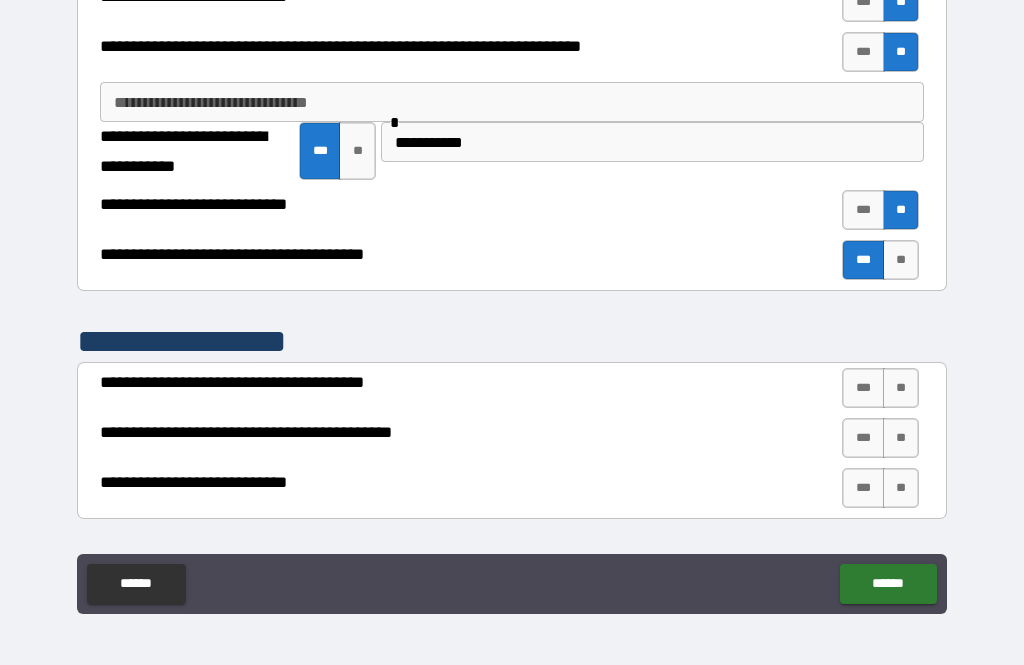 click on "**" at bounding box center (901, 388) 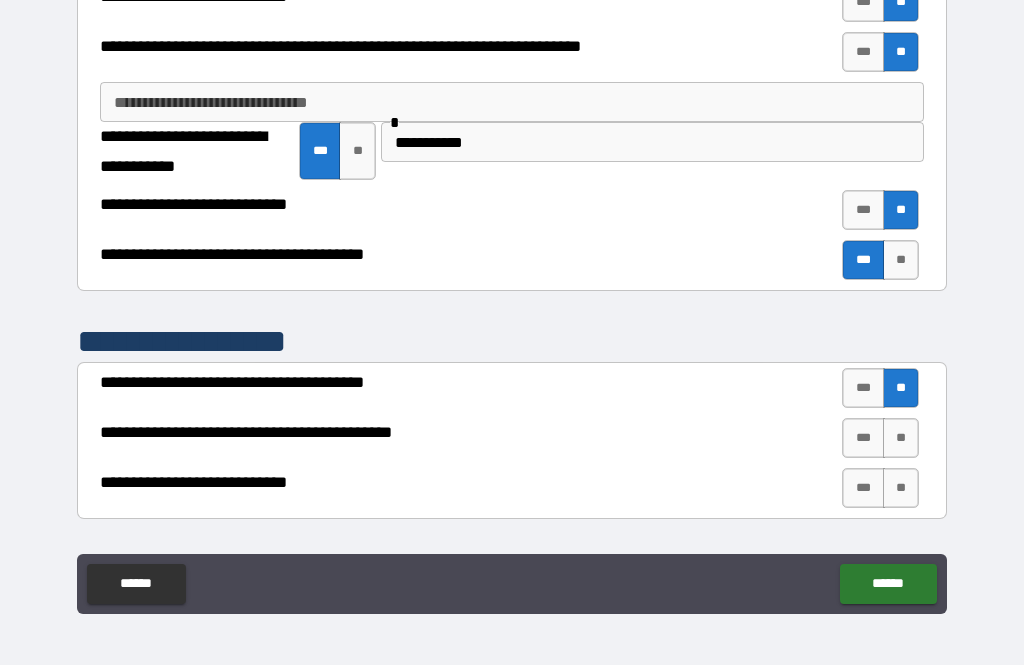 click on "**" at bounding box center [901, 438] 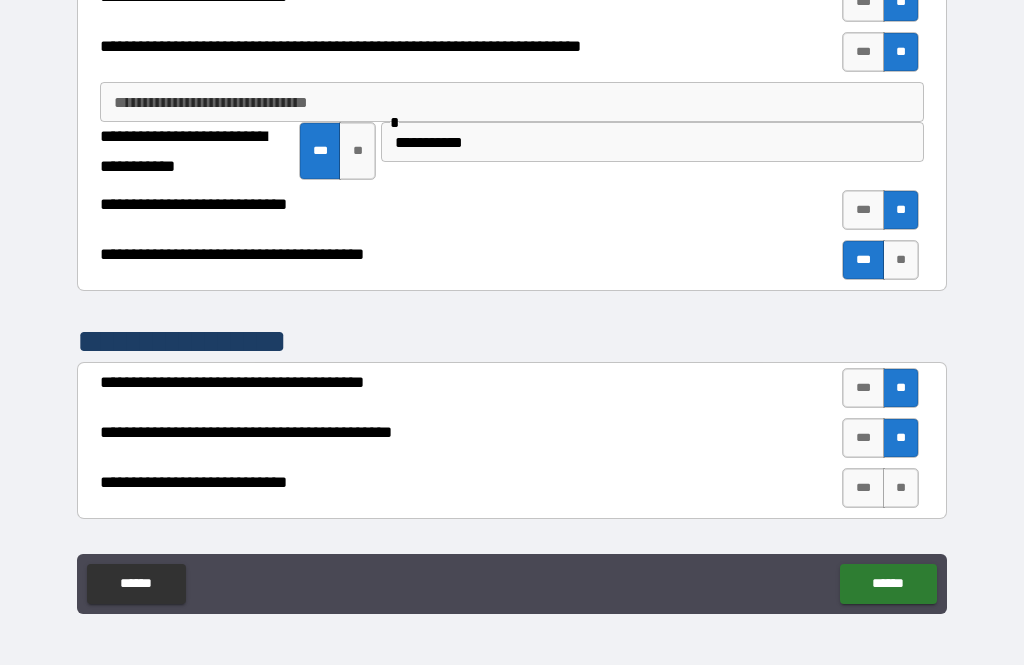 click on "**" at bounding box center [901, 488] 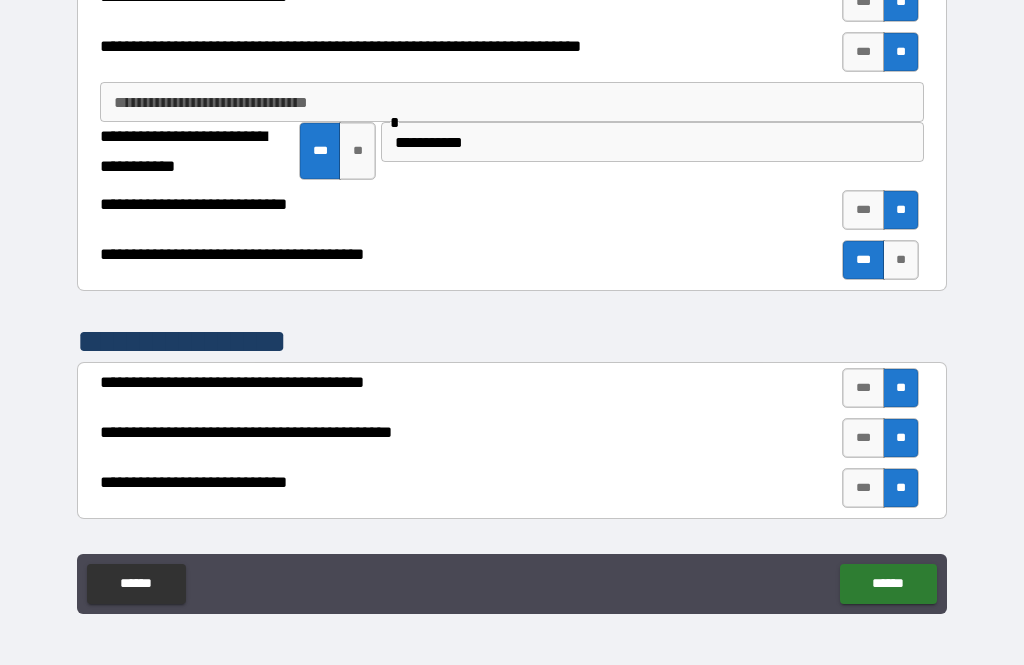 click on "******" at bounding box center (888, 584) 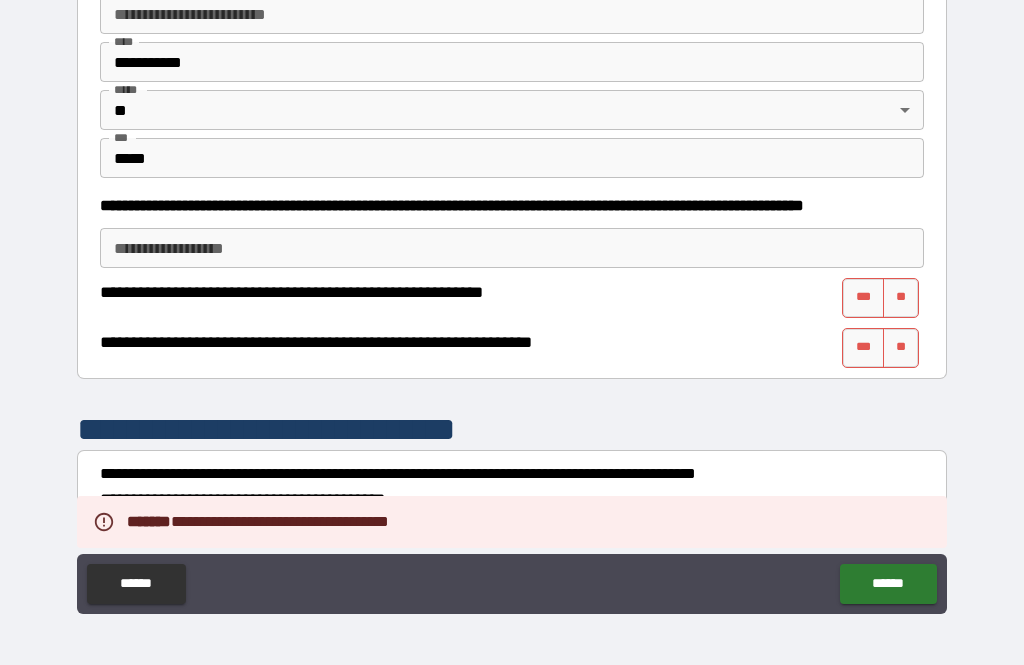 scroll, scrollTop: 791, scrollLeft: 0, axis: vertical 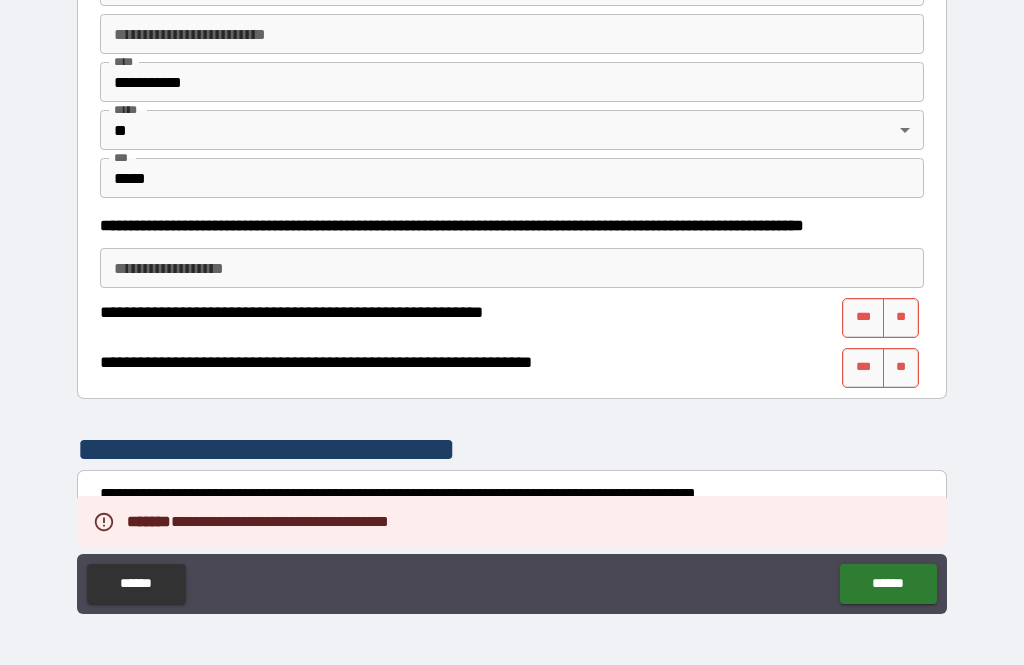 click on "***" at bounding box center (863, 318) 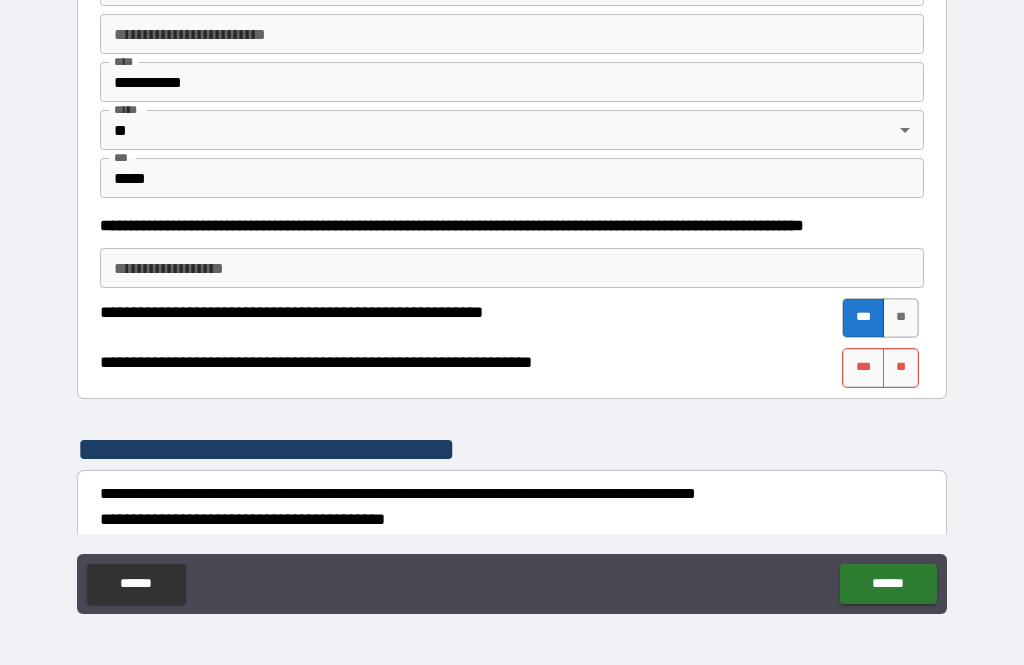 click on "***" at bounding box center [863, 368] 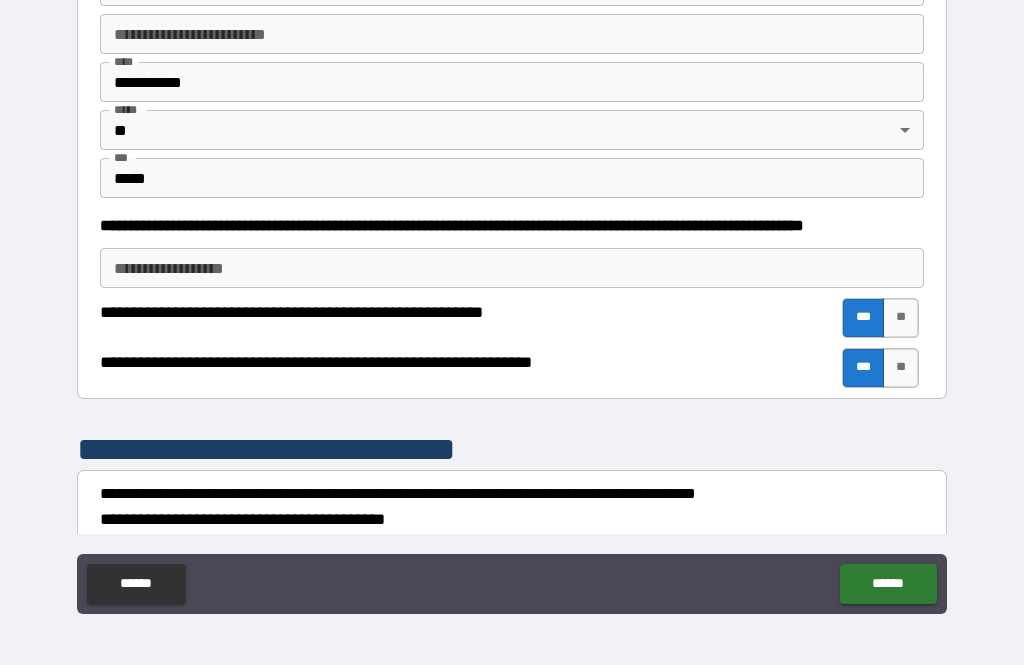 click on "******" at bounding box center (888, 584) 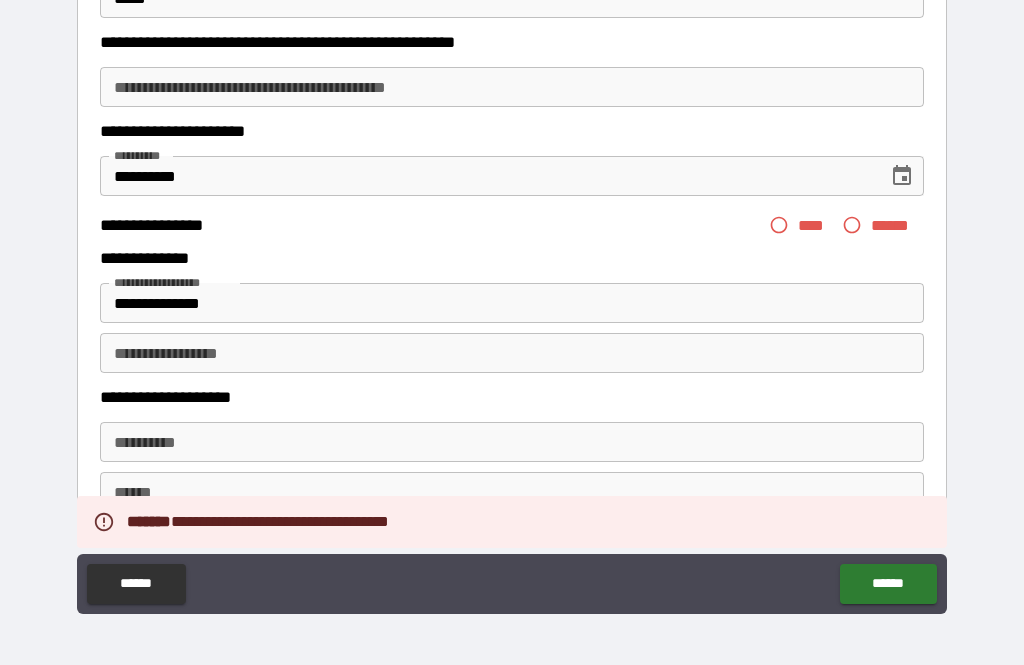 scroll, scrollTop: 114, scrollLeft: 0, axis: vertical 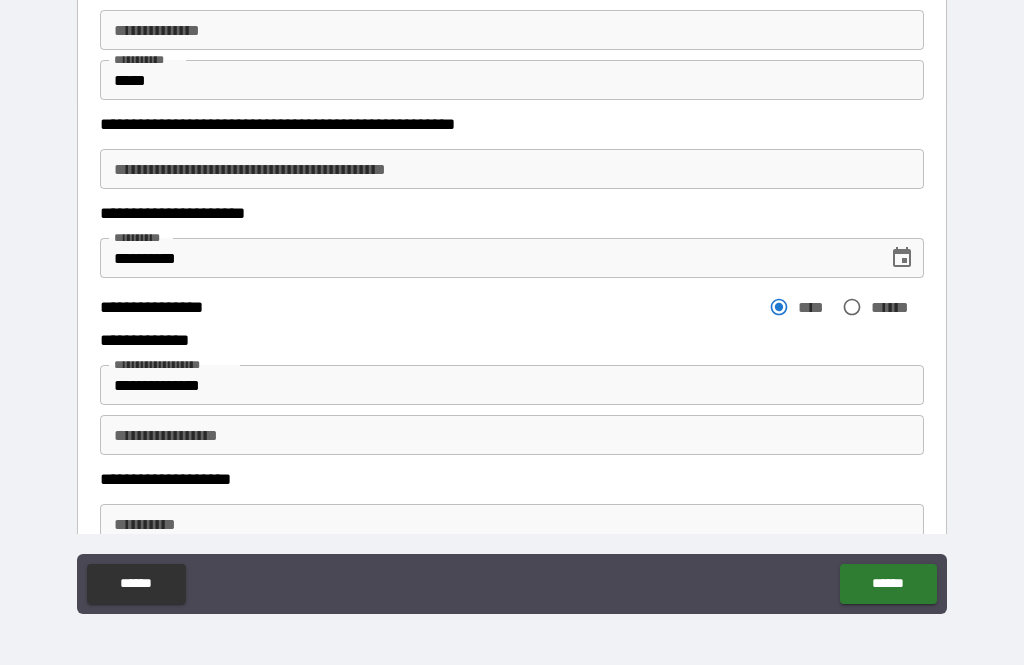 click on "******" at bounding box center (888, 584) 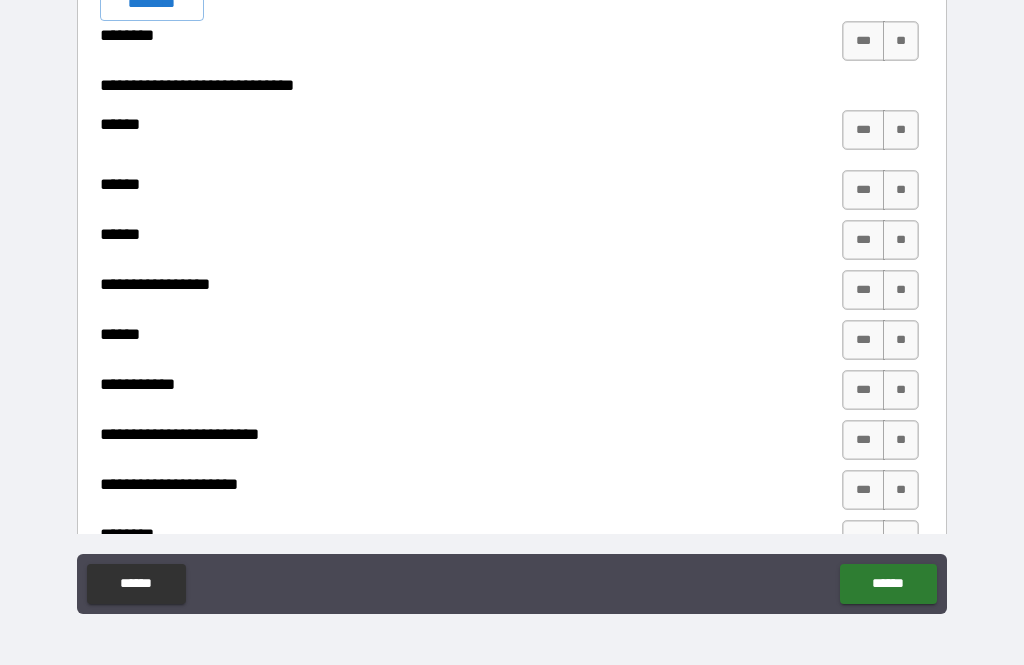 scroll, scrollTop: 3358, scrollLeft: 0, axis: vertical 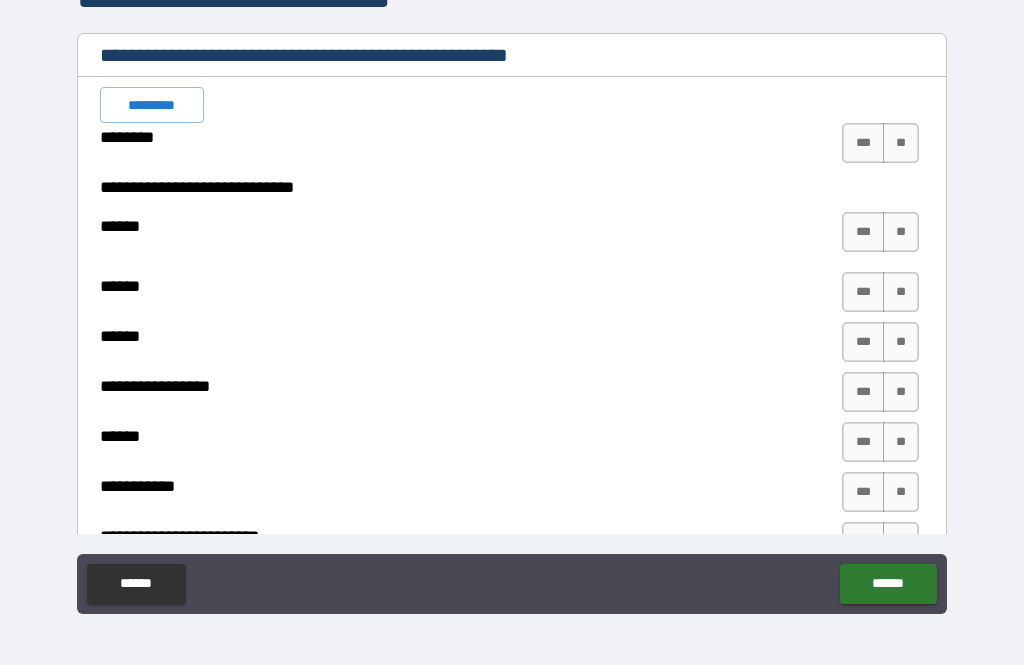 click on "*********" at bounding box center (152, 105) 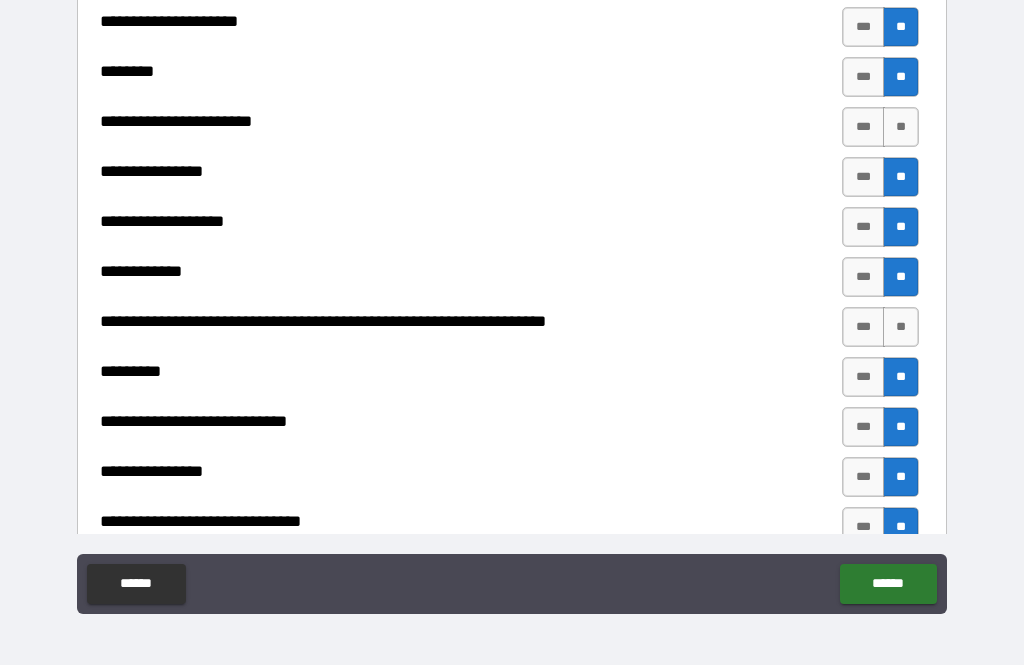 scroll, scrollTop: 3927, scrollLeft: 0, axis: vertical 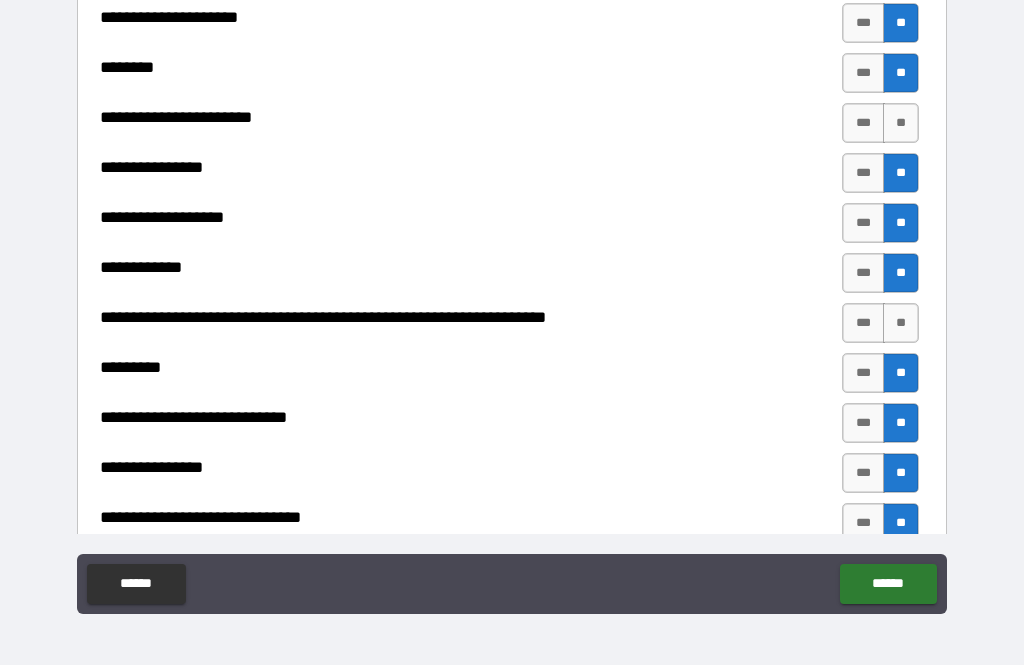 click on "**" at bounding box center [901, 123] 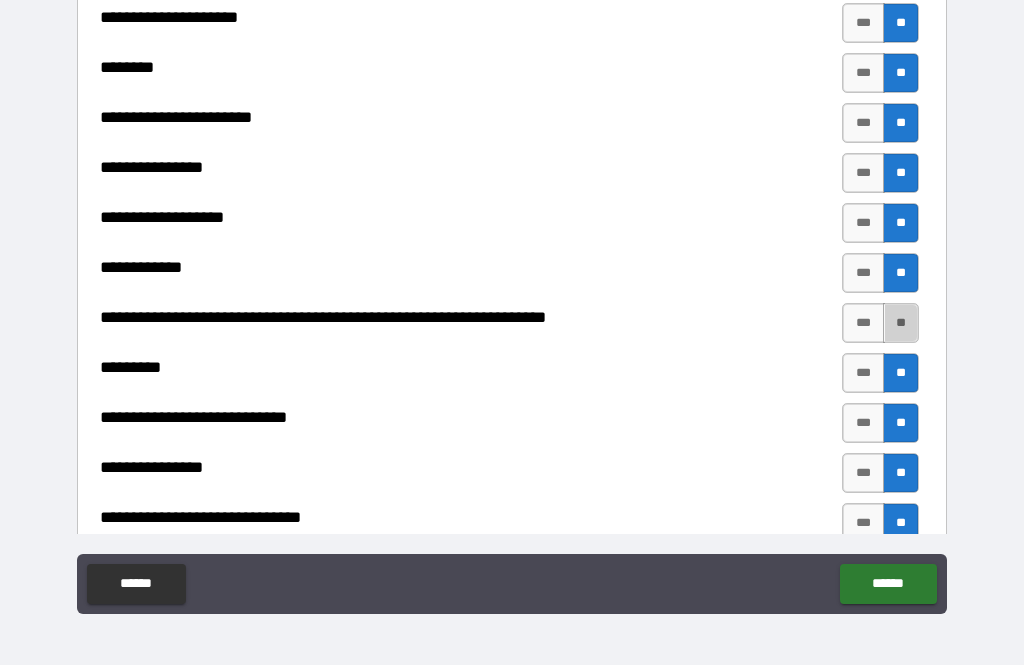 click on "**" at bounding box center [901, 323] 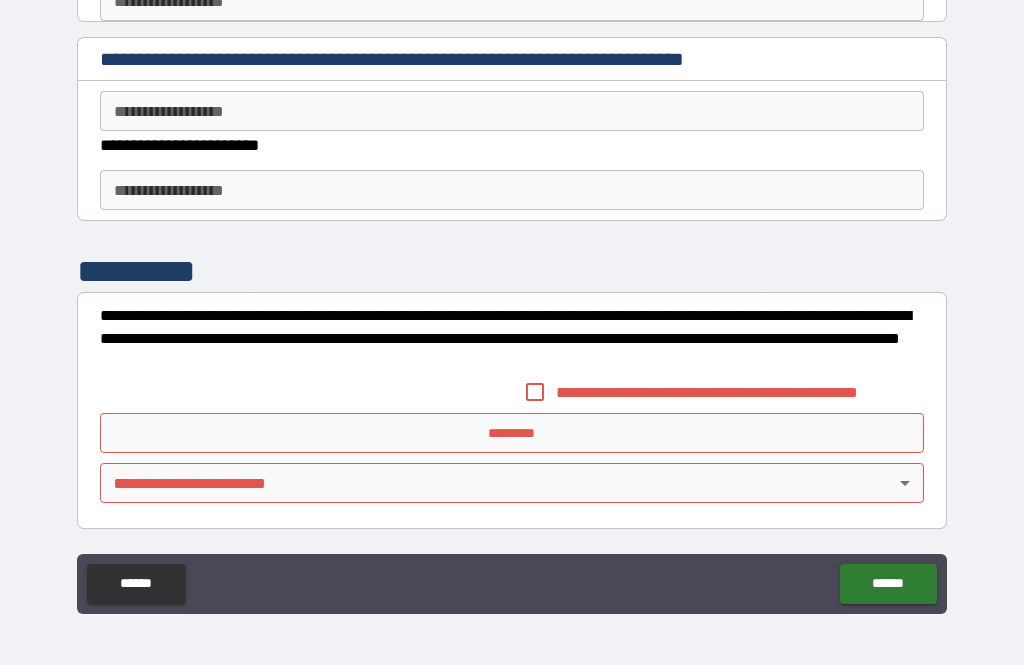 scroll, scrollTop: 4989, scrollLeft: 0, axis: vertical 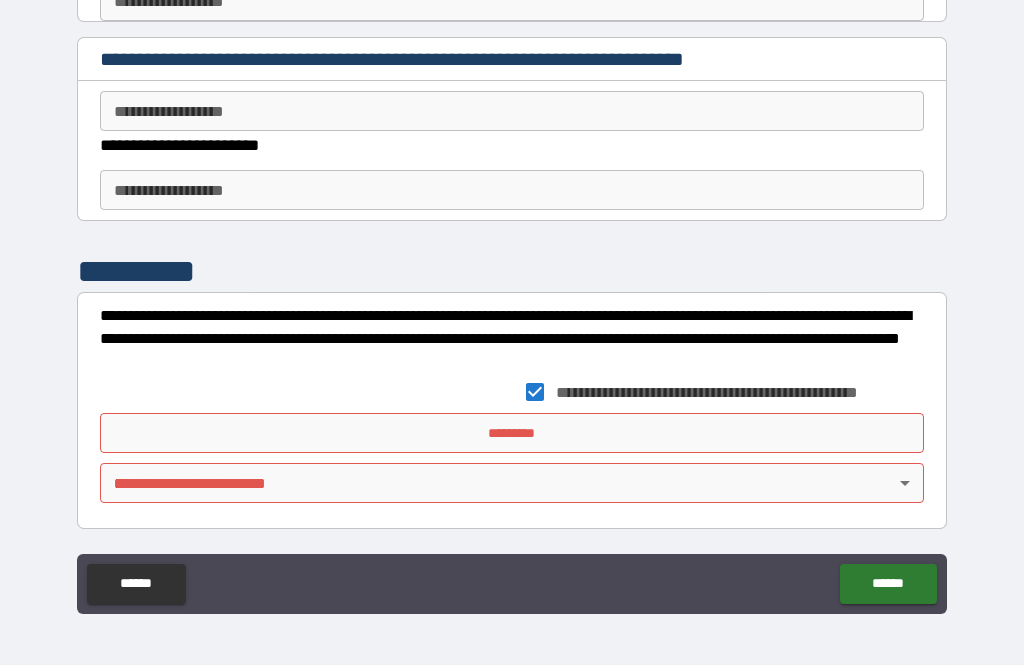 click on "*********" at bounding box center [512, 433] 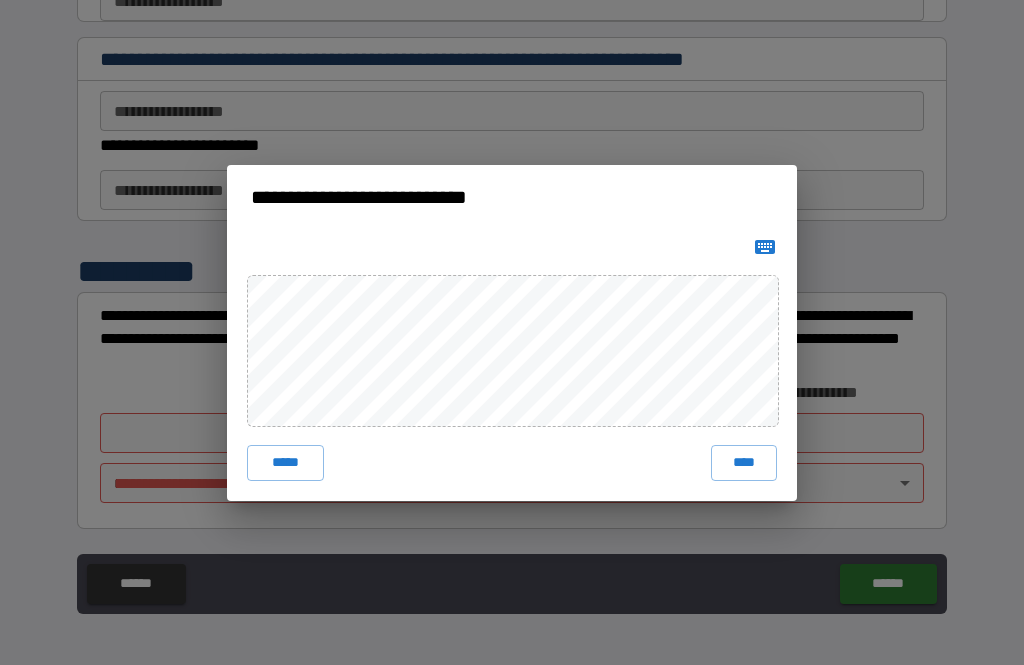 click on "****" at bounding box center [744, 463] 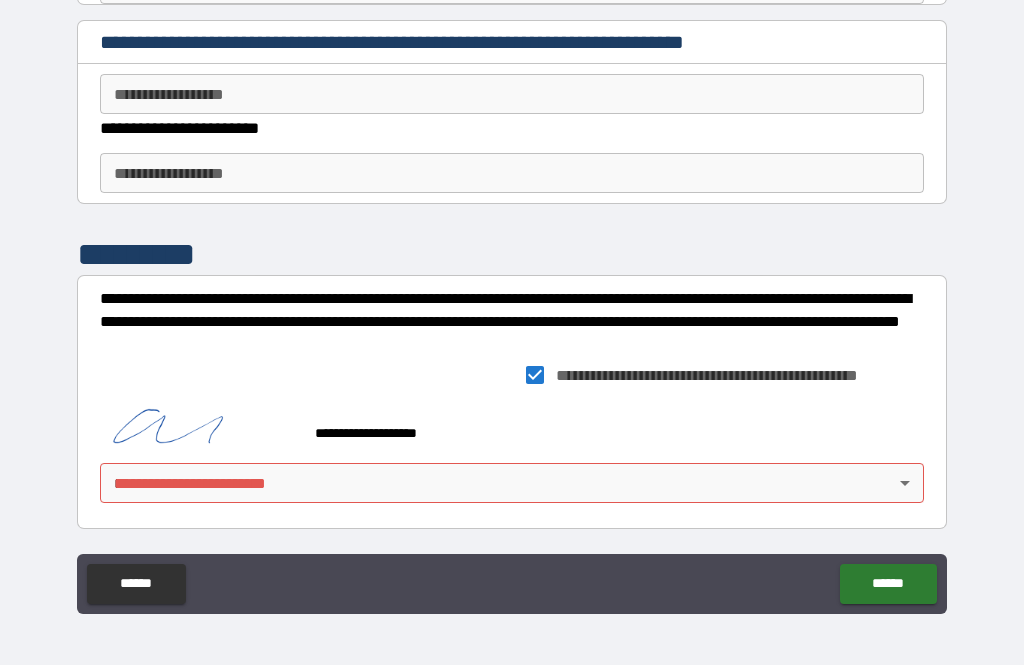 click on "**********" at bounding box center (512, 300) 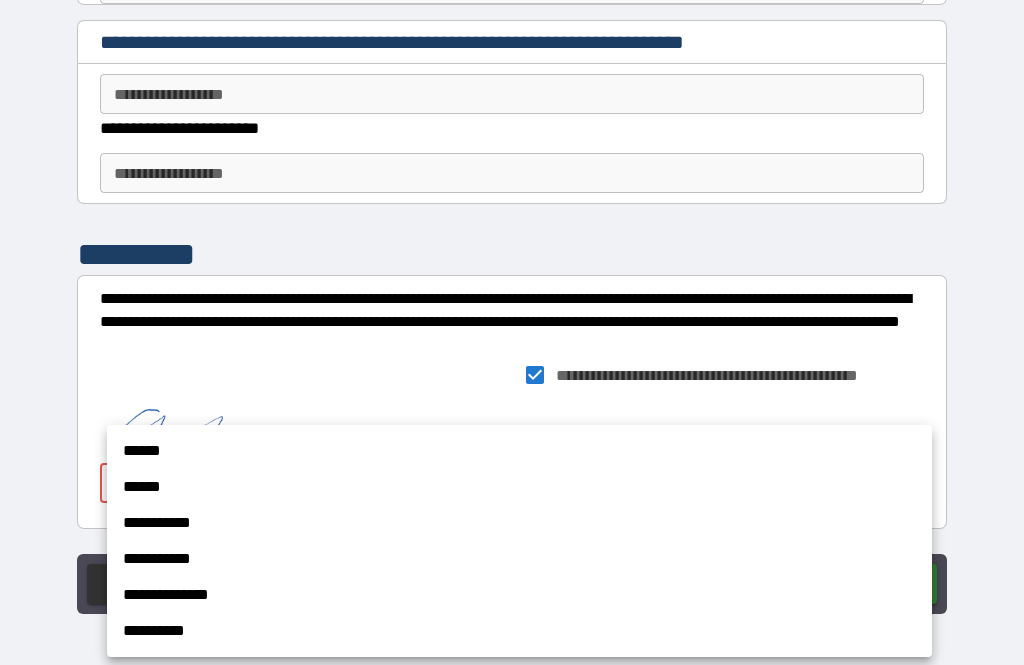 click on "******" at bounding box center (519, 451) 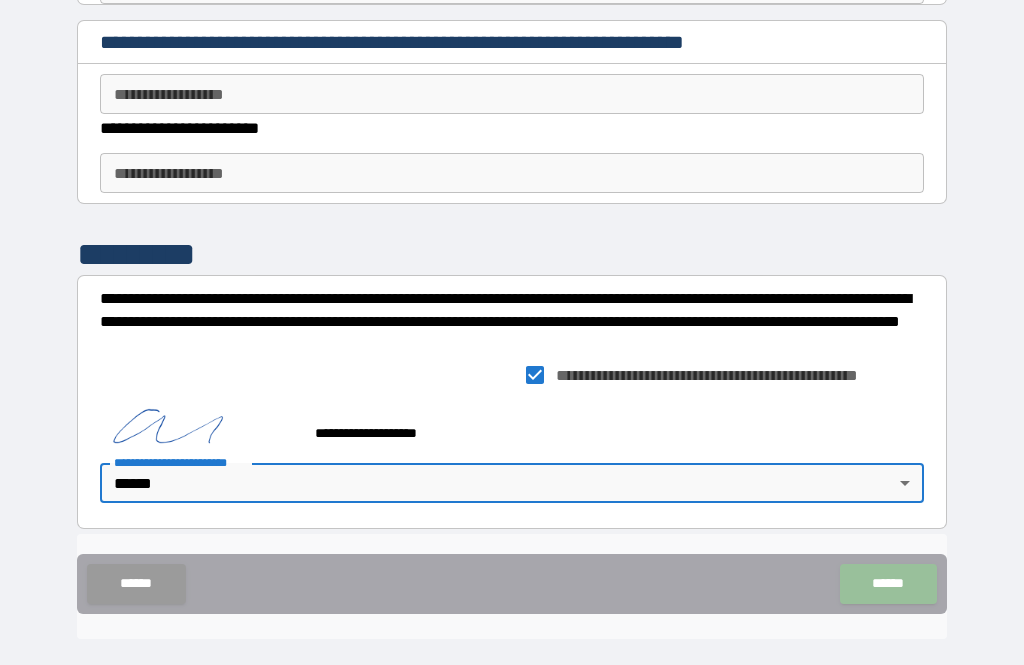 scroll, scrollTop: 5006, scrollLeft: 0, axis: vertical 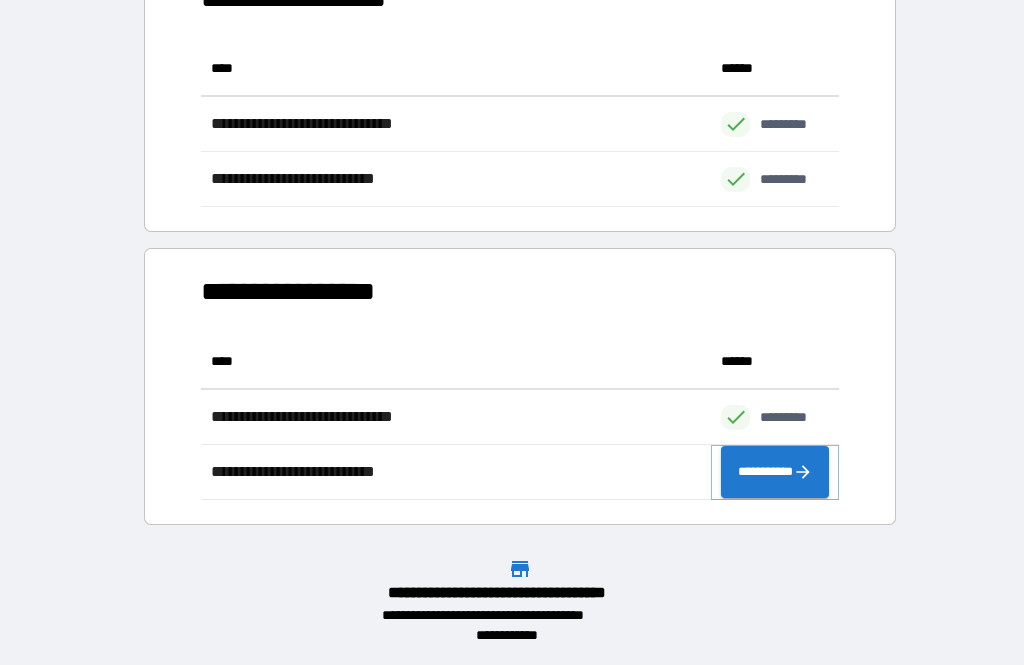 click on "**********" at bounding box center [775, 472] 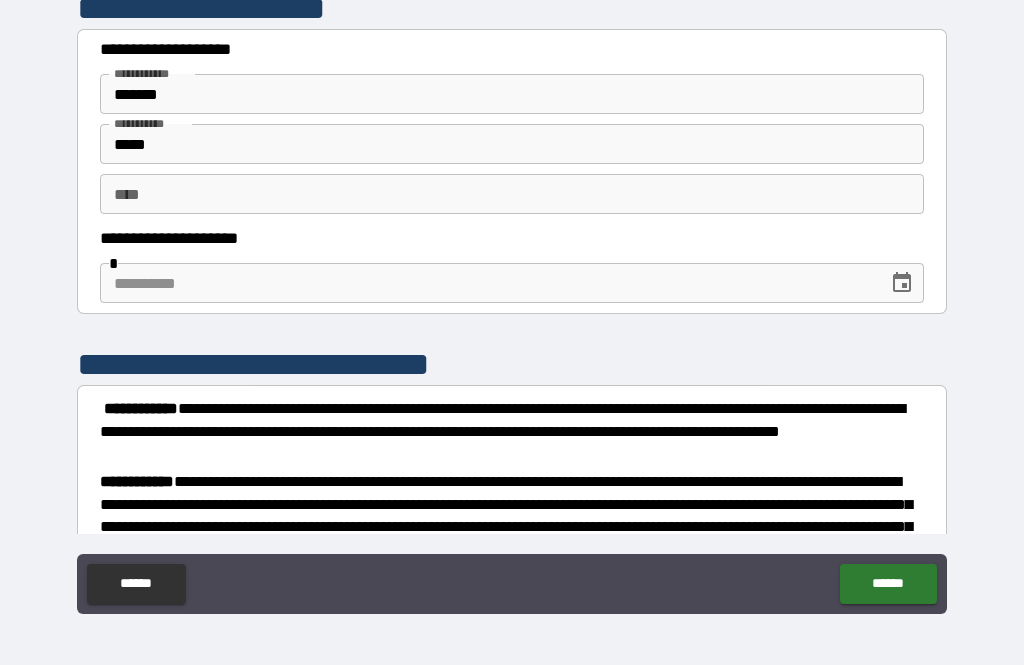 click on "**   *" at bounding box center [512, 194] 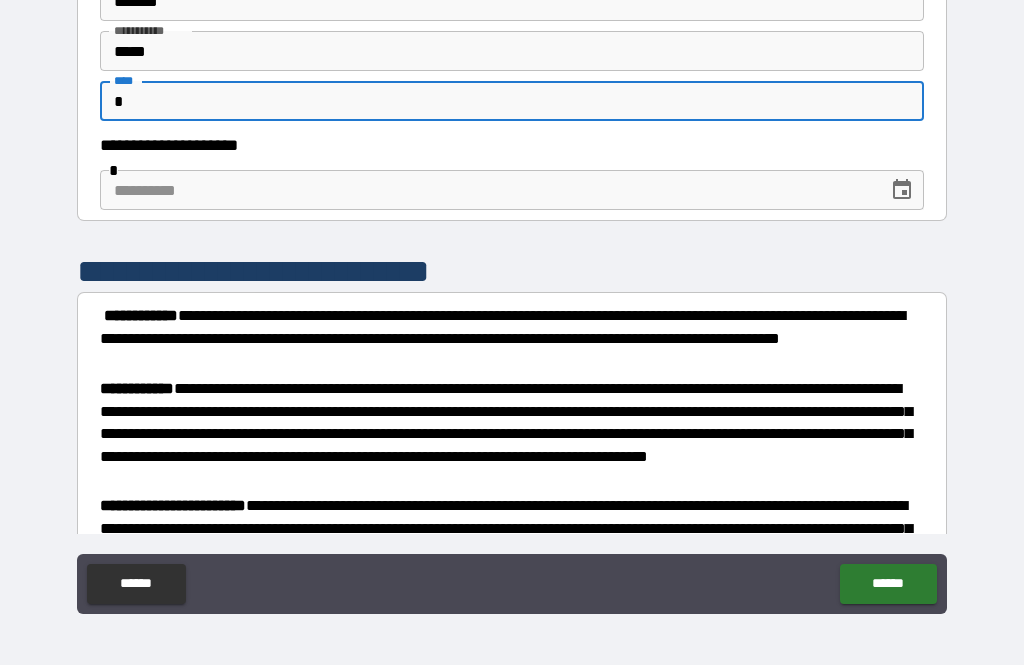 scroll, scrollTop: 107, scrollLeft: 0, axis: vertical 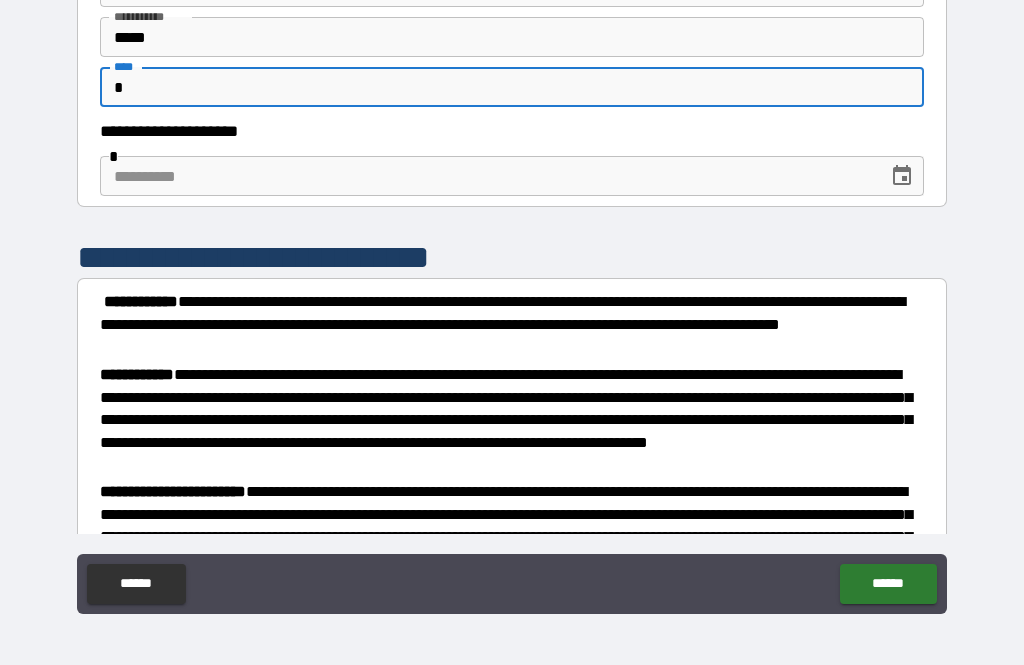 type on "*" 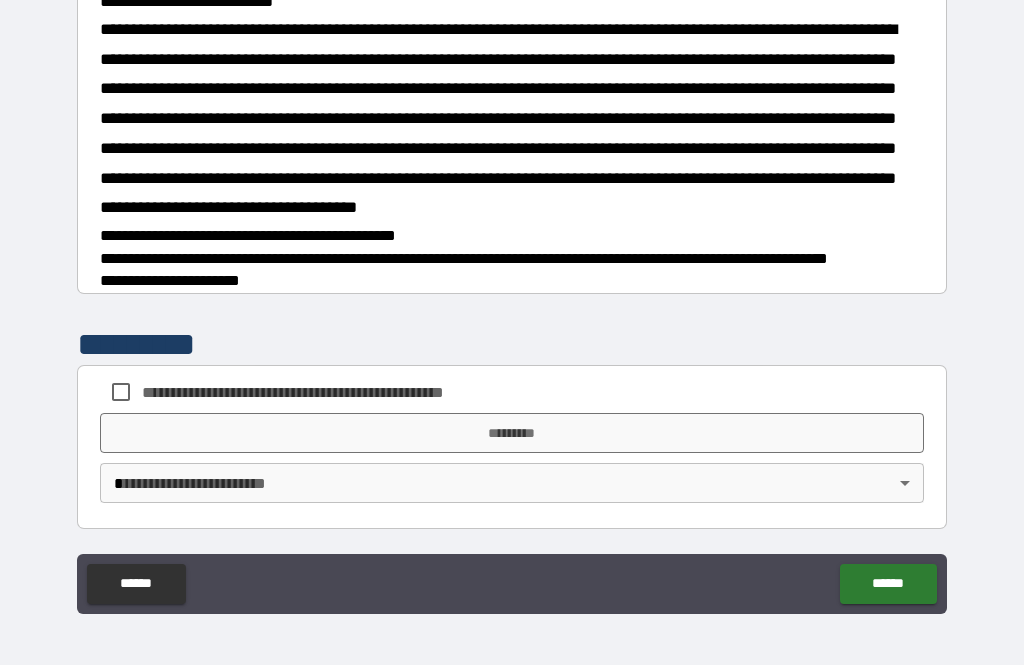 scroll, scrollTop: 1697, scrollLeft: 0, axis: vertical 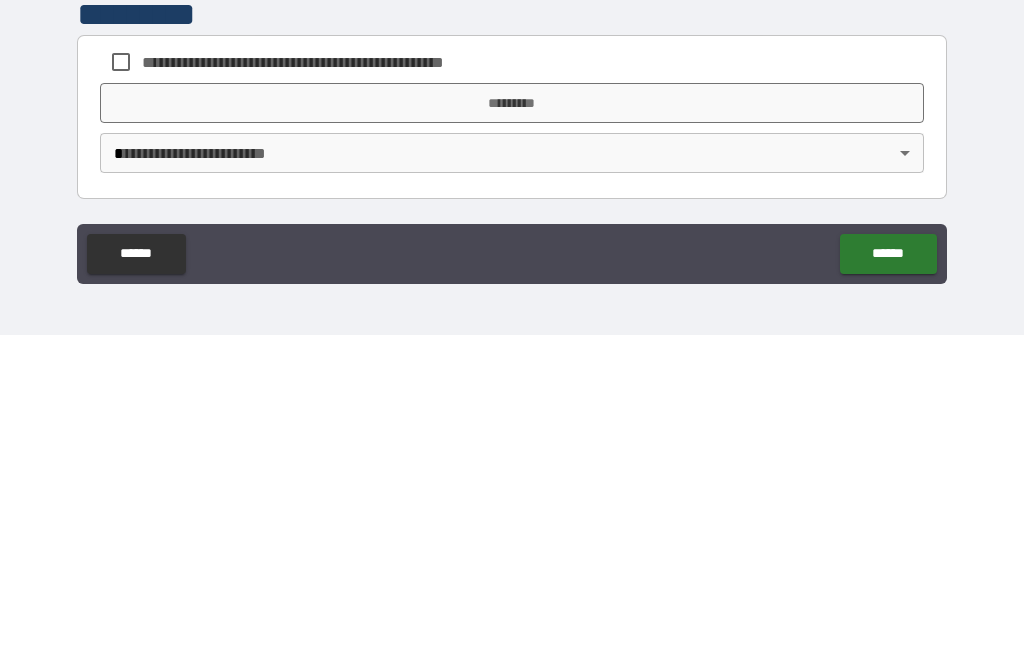 type on "**********" 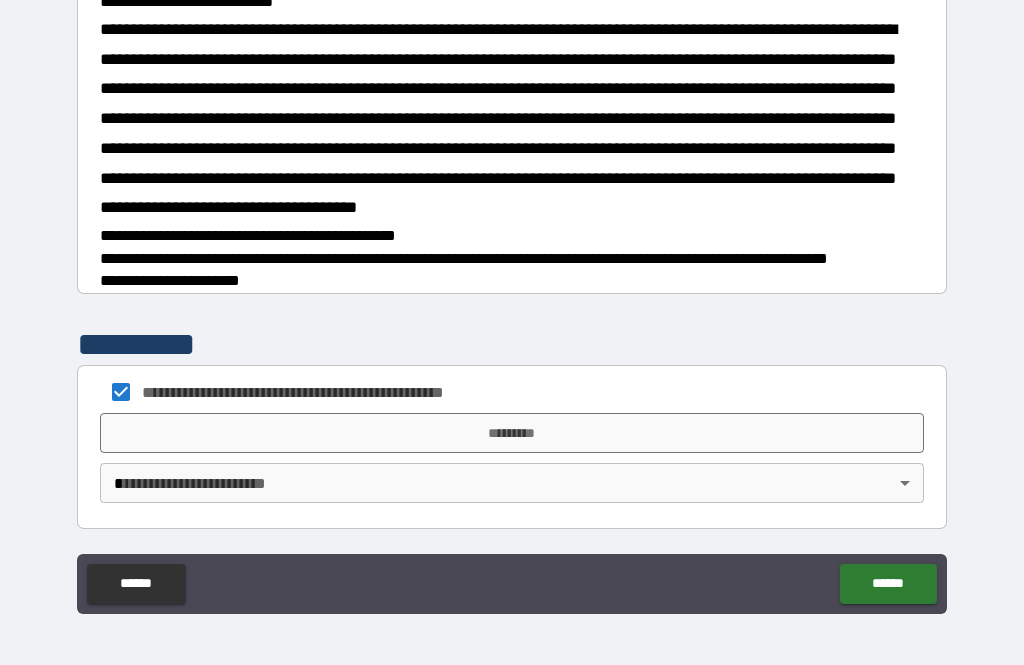click on "*********" at bounding box center (512, 433) 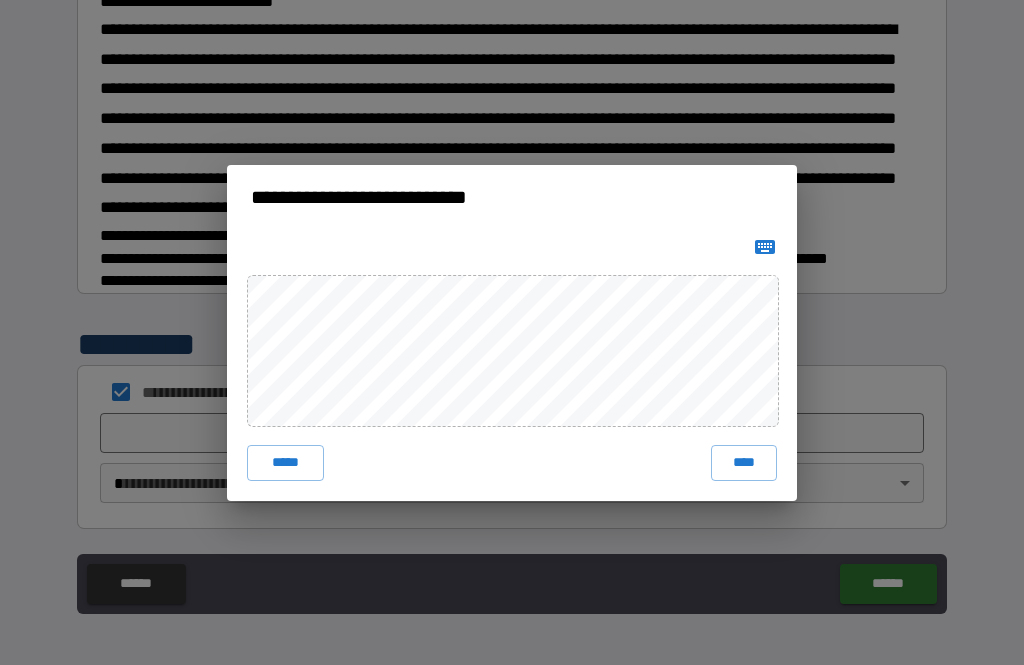 click on "****" at bounding box center (744, 463) 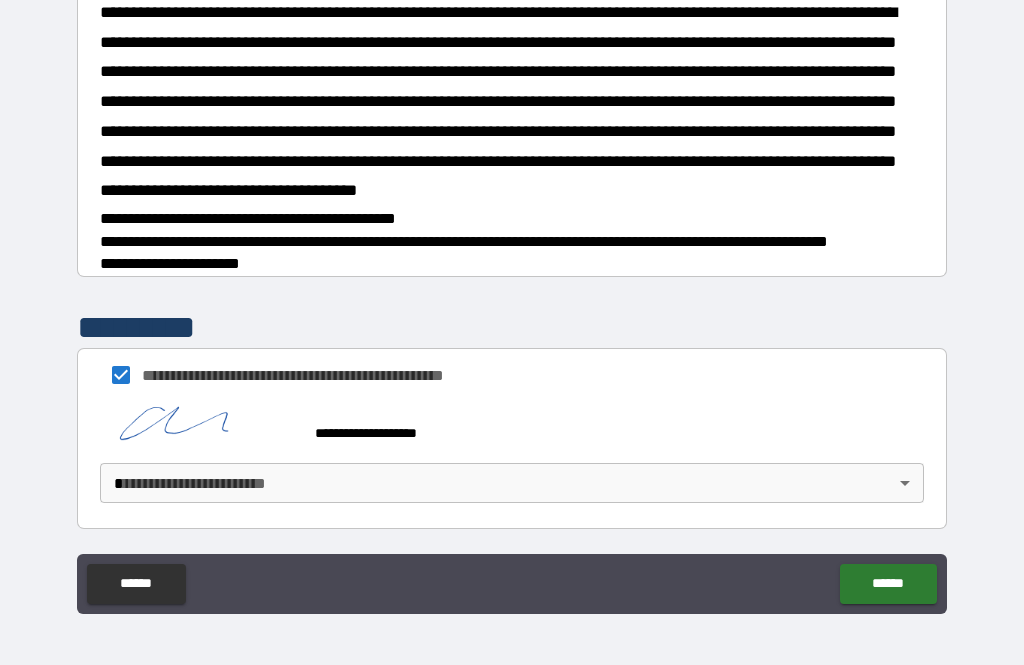 scroll, scrollTop: 1687, scrollLeft: 0, axis: vertical 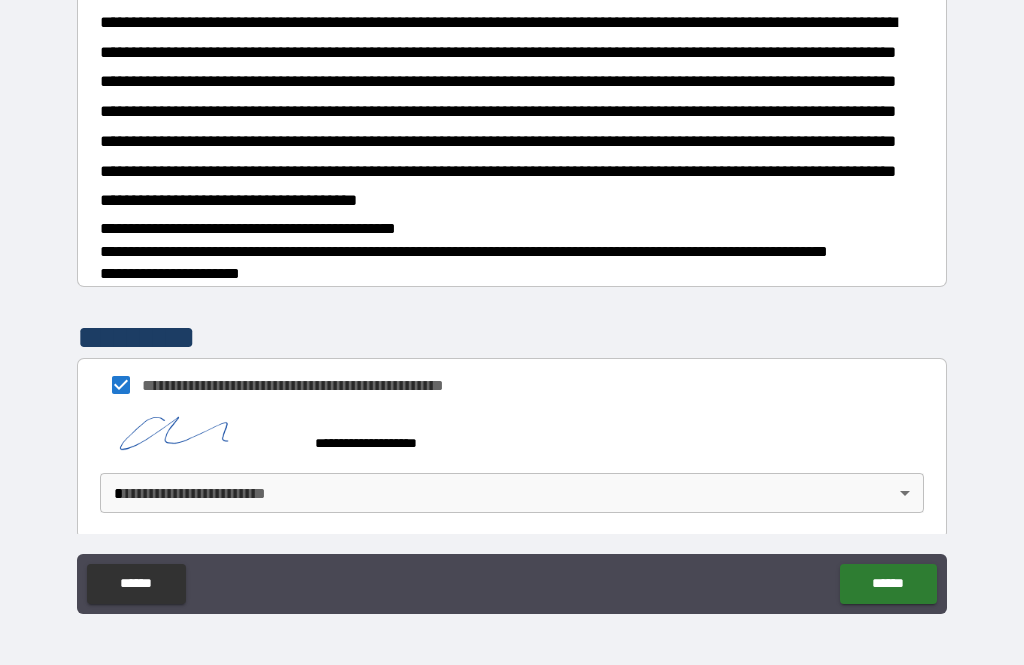 click on "**********" at bounding box center (512, 300) 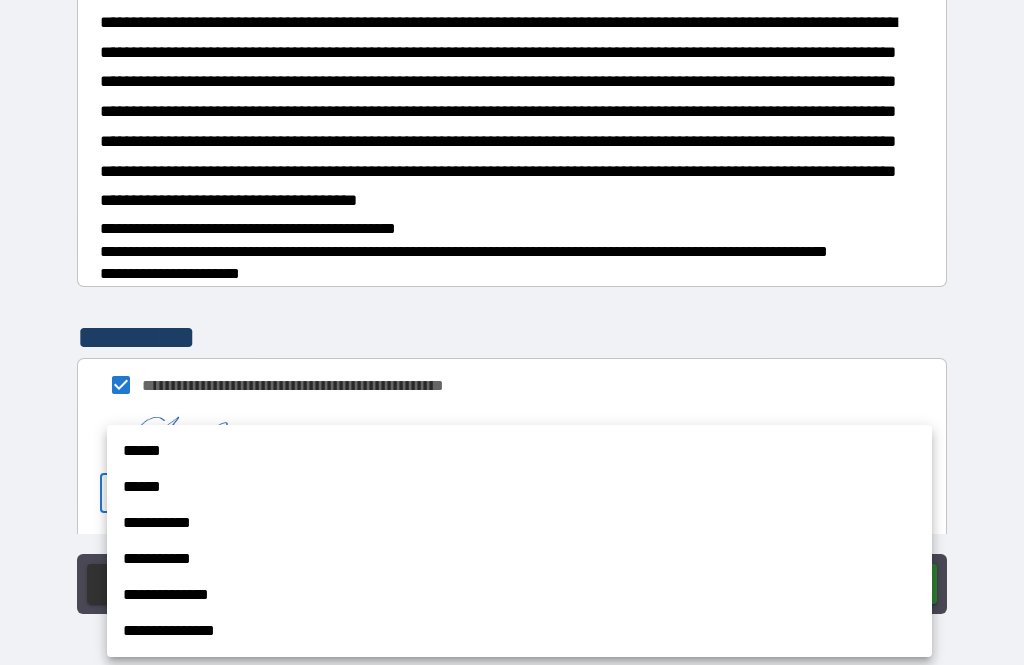 click on "******" at bounding box center (519, 451) 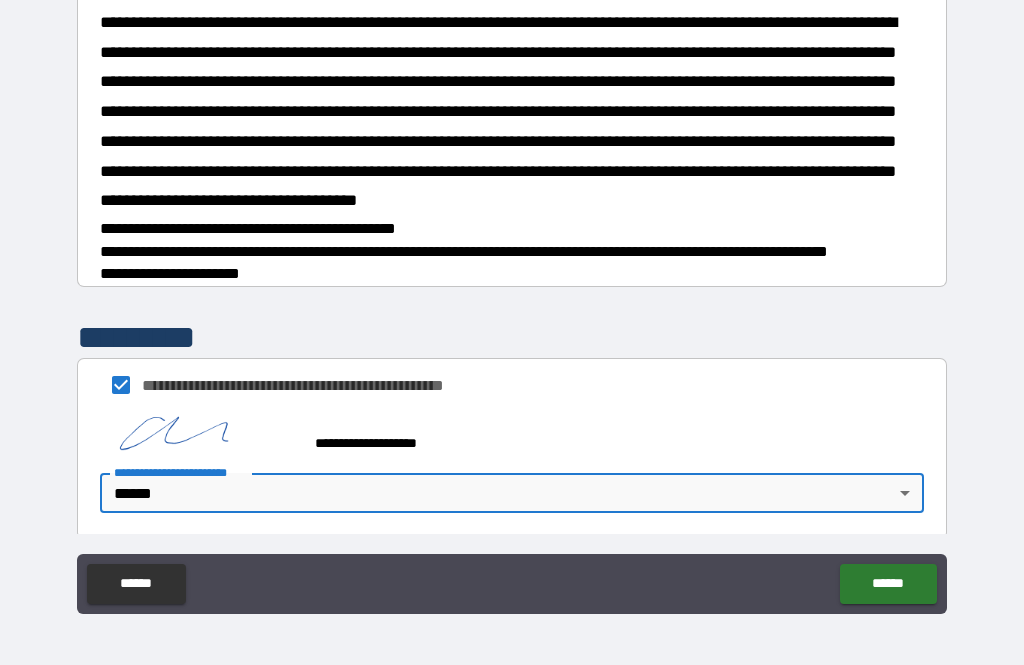 click on "******" at bounding box center (888, 584) 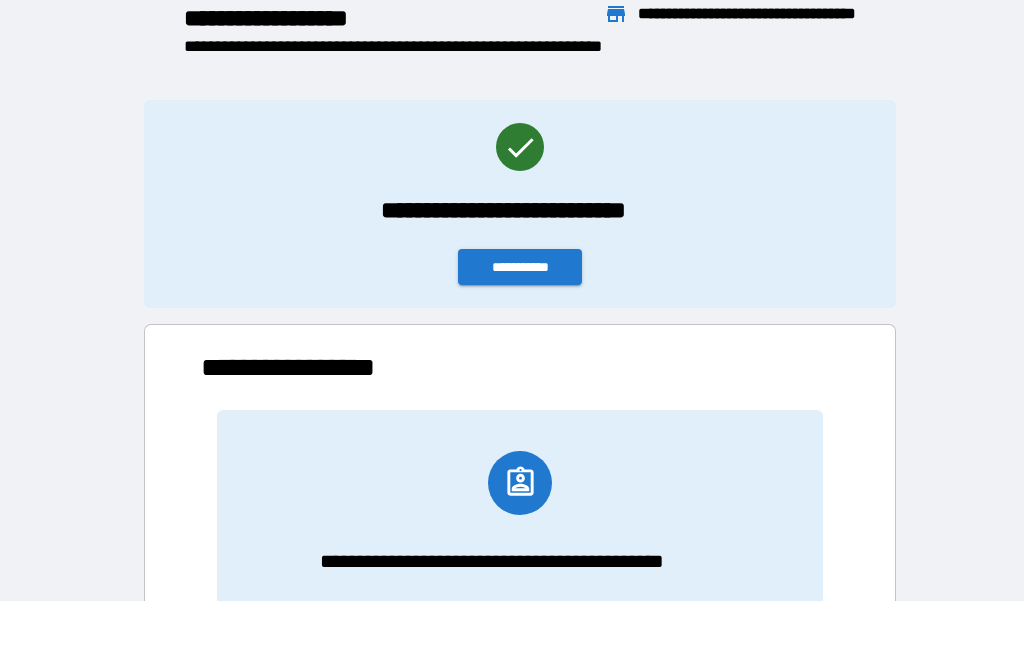scroll, scrollTop: 166, scrollLeft: 638, axis: both 